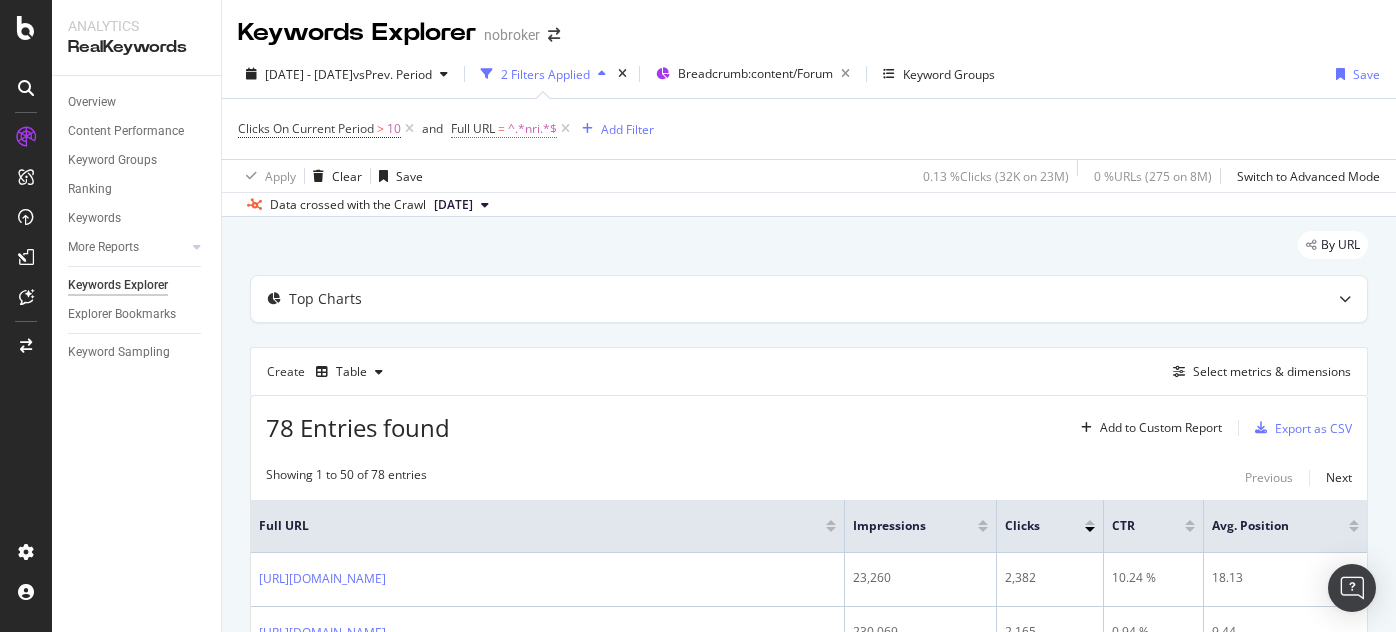 scroll, scrollTop: 0, scrollLeft: 0, axis: both 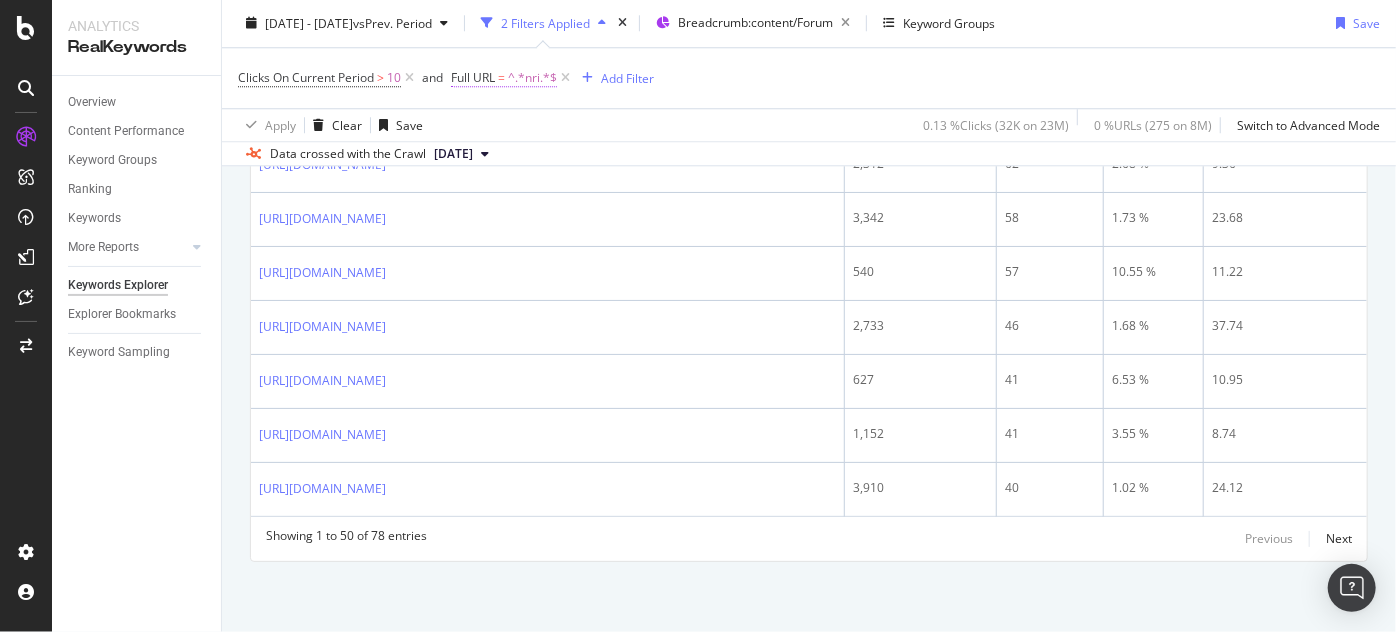 click on "^.*nri.*$" at bounding box center (532, 79) 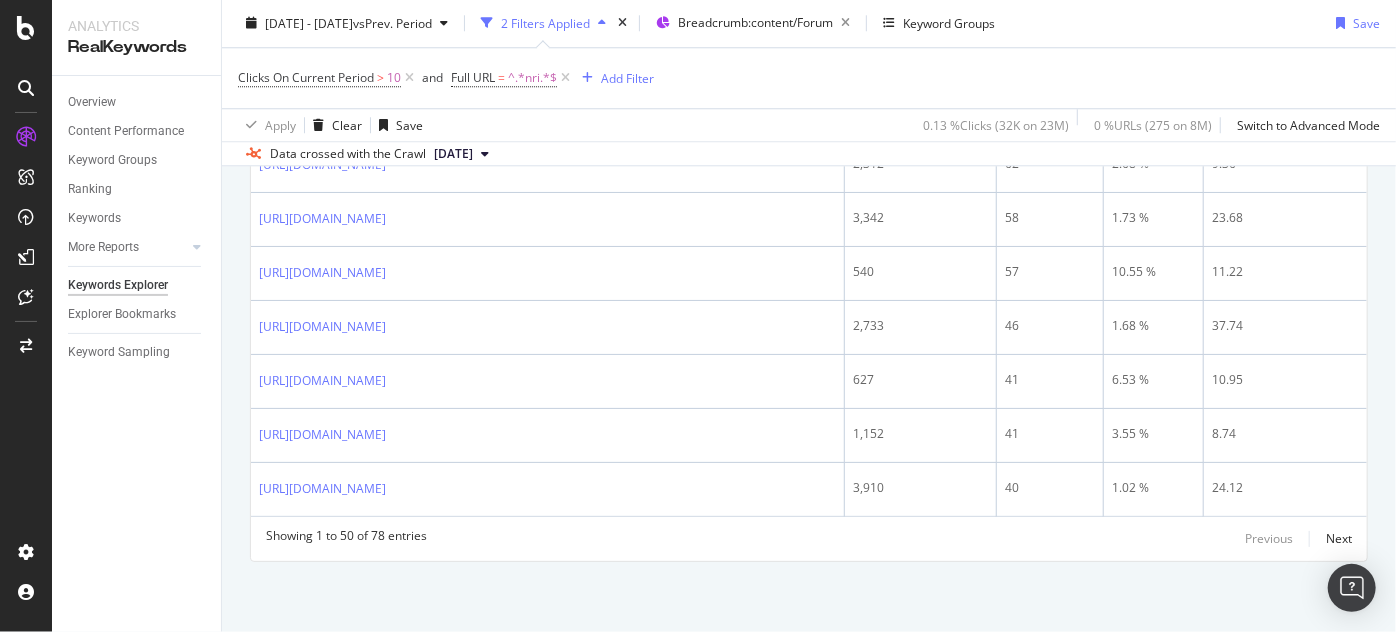 click on "Apply Clear Save 0.13 %  Clicks ( 32K on 23M ) 0 %  URLs ( 275 on 8M ) Switch to Advanced Mode" at bounding box center [809, 125] 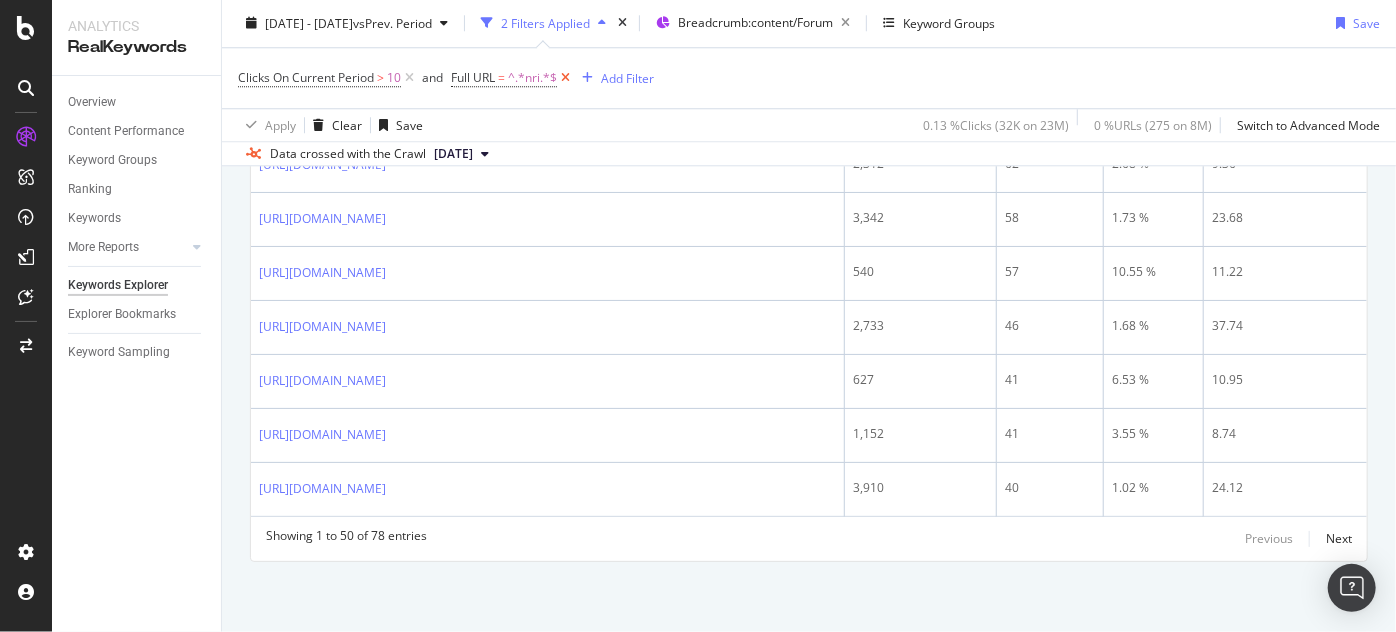 click at bounding box center [565, 79] 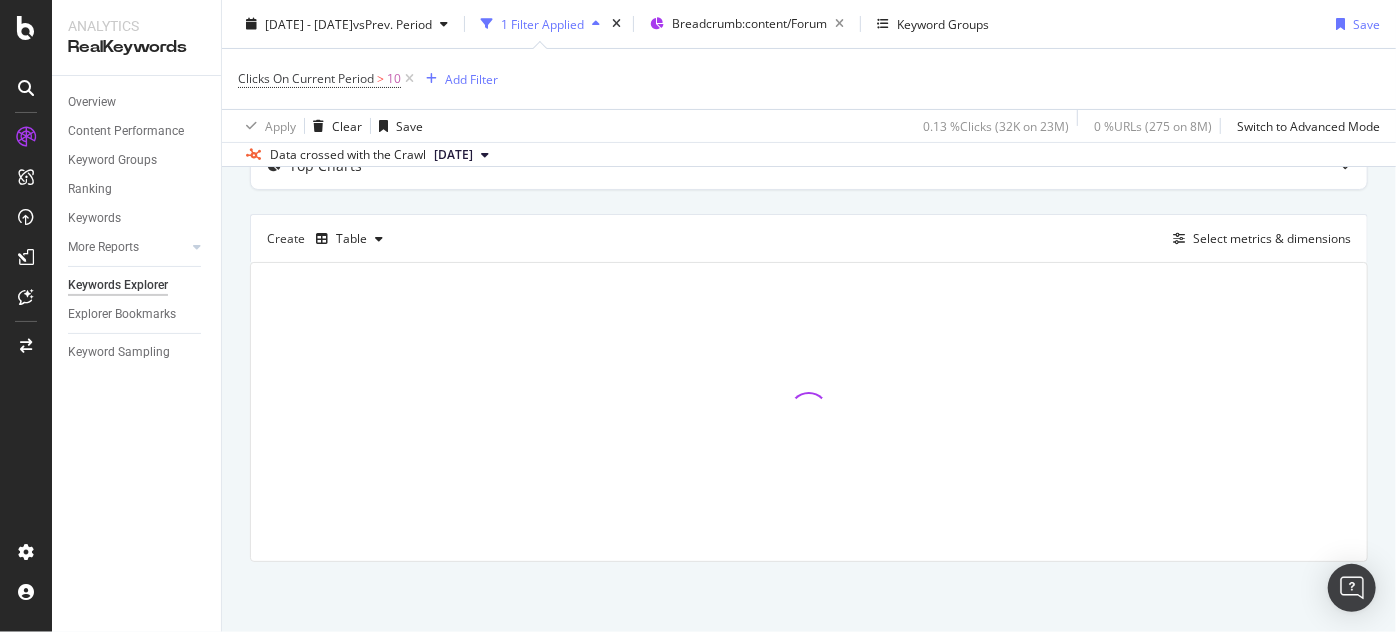 scroll, scrollTop: 131, scrollLeft: 0, axis: vertical 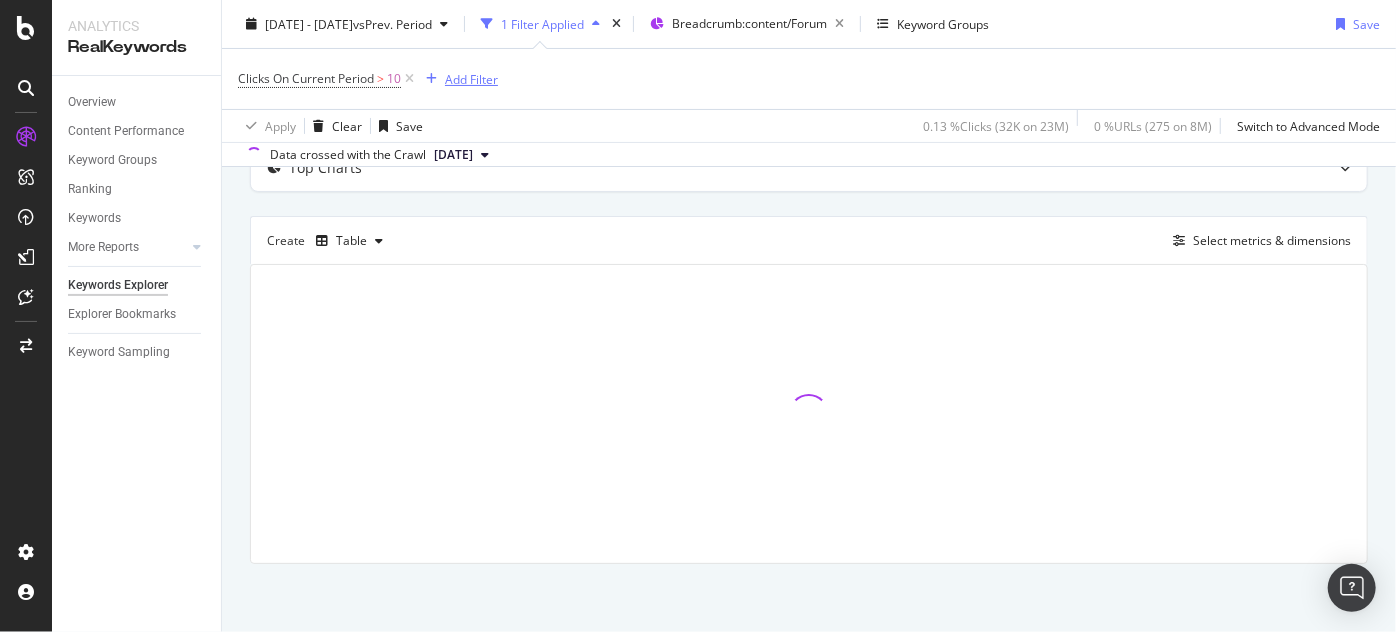 click on "Add Filter" at bounding box center (471, 78) 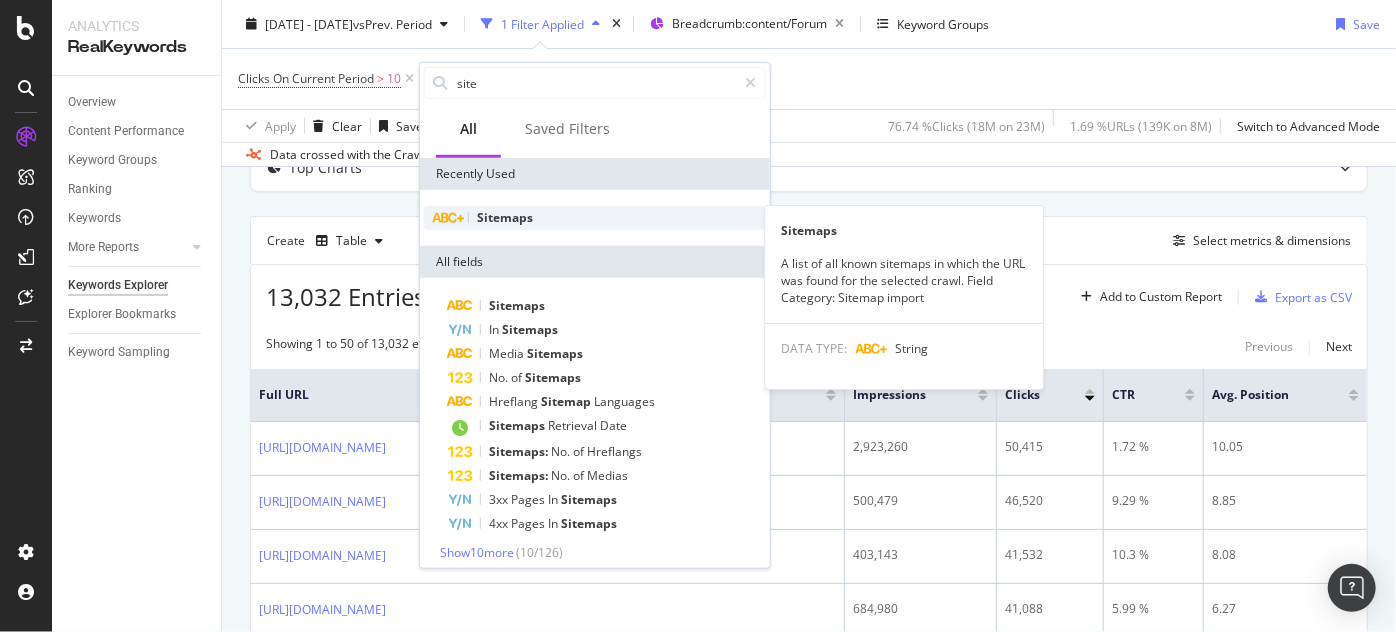 type on "site" 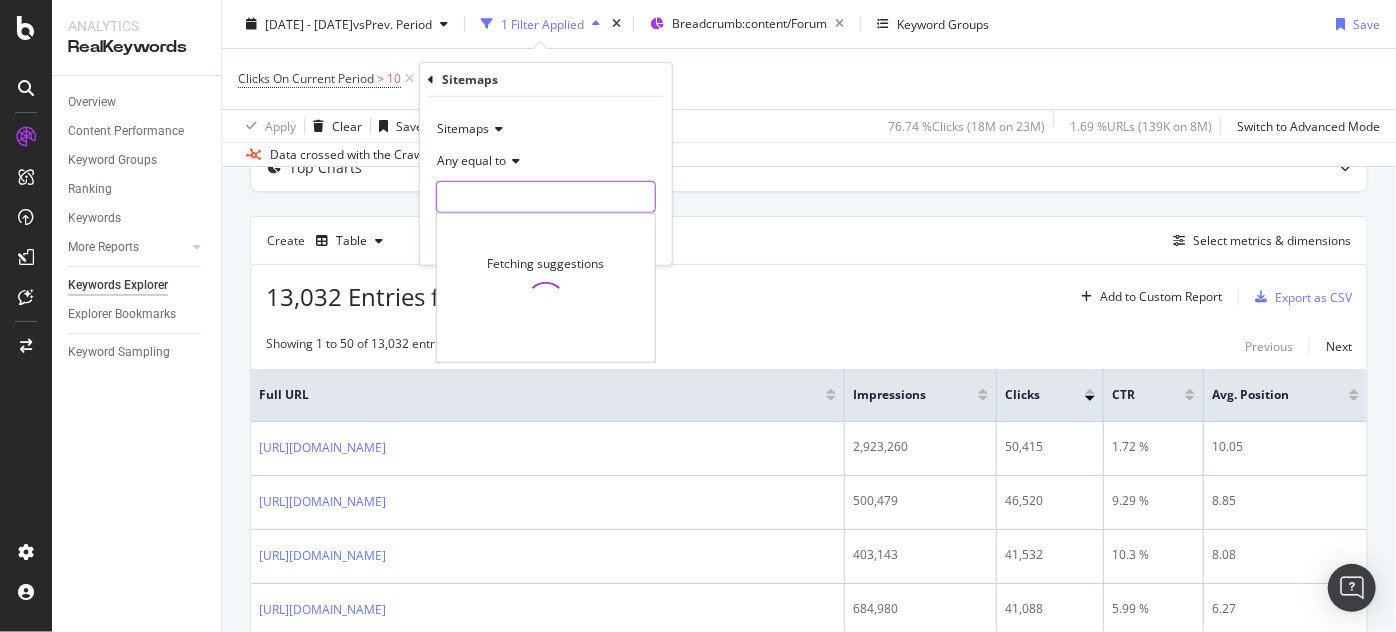 click at bounding box center (546, 197) 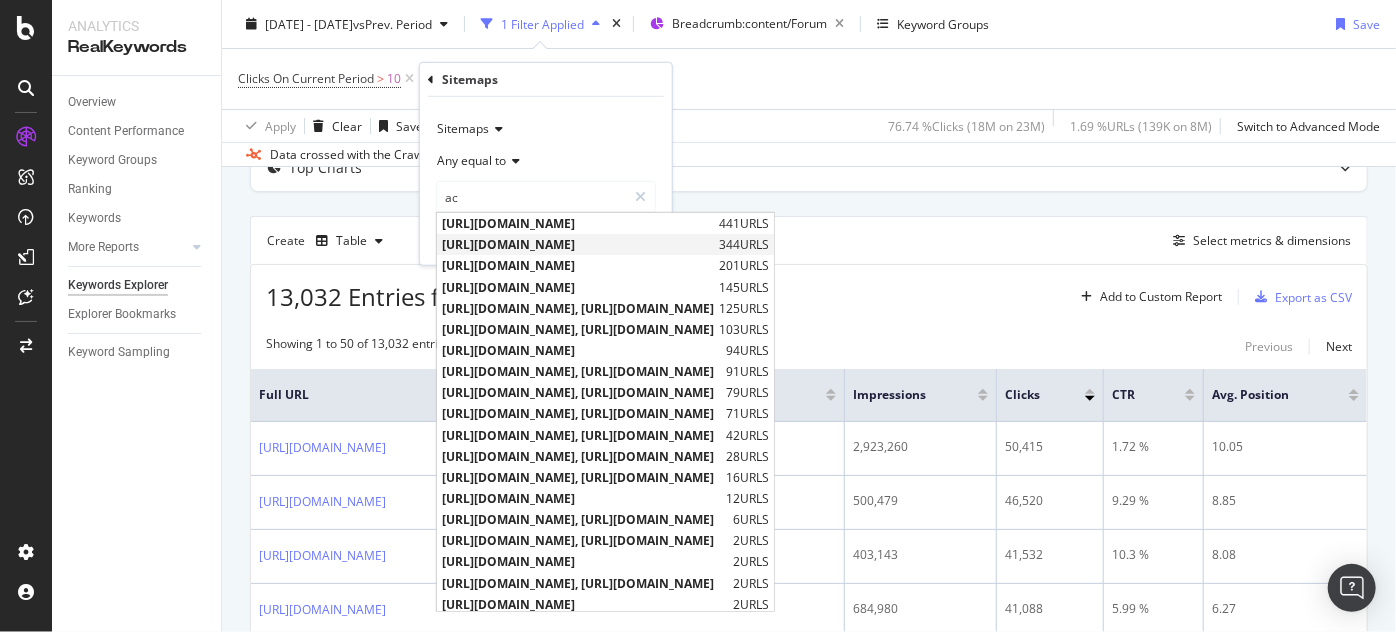 click on "[URL][DOMAIN_NAME]" at bounding box center (578, 244) 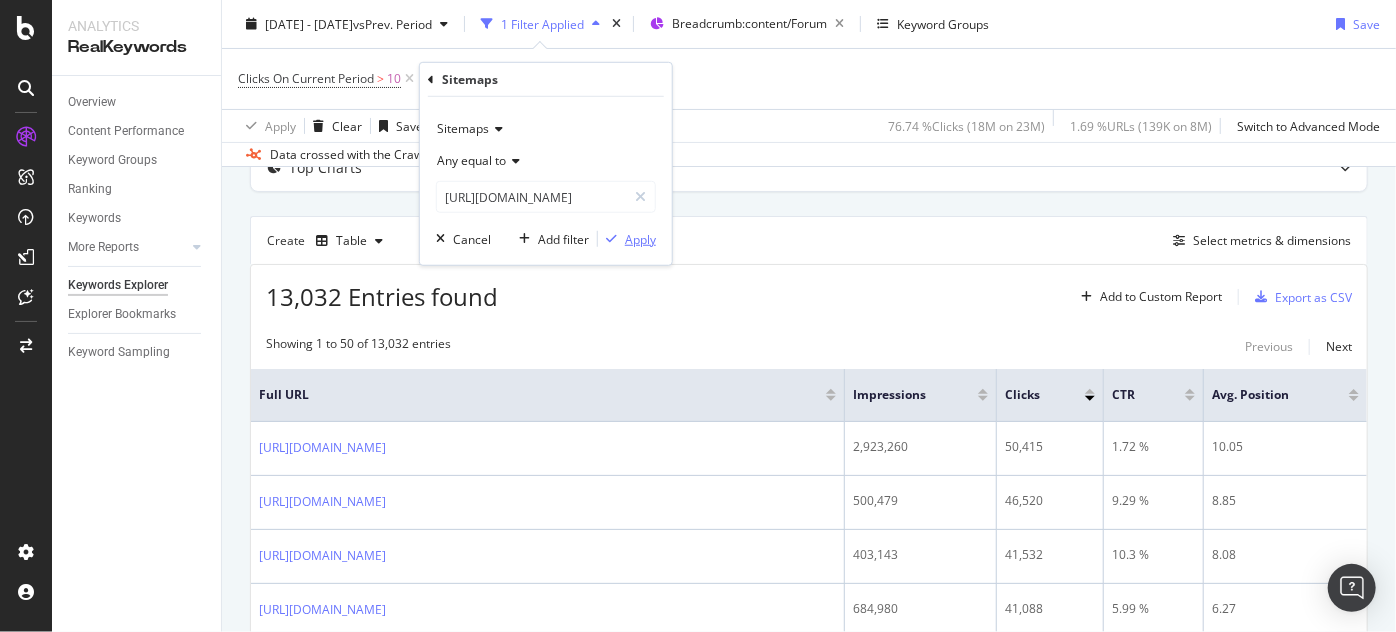 click on "Apply" at bounding box center [640, 238] 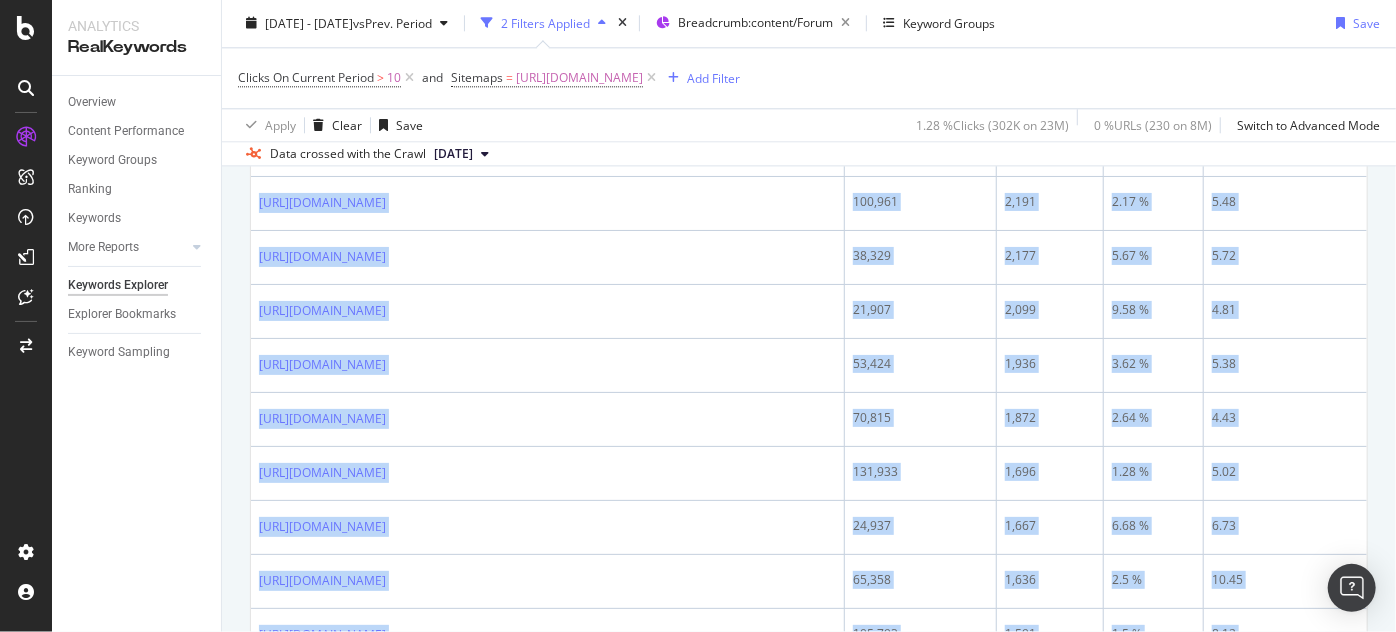 scroll, scrollTop: 2720, scrollLeft: 0, axis: vertical 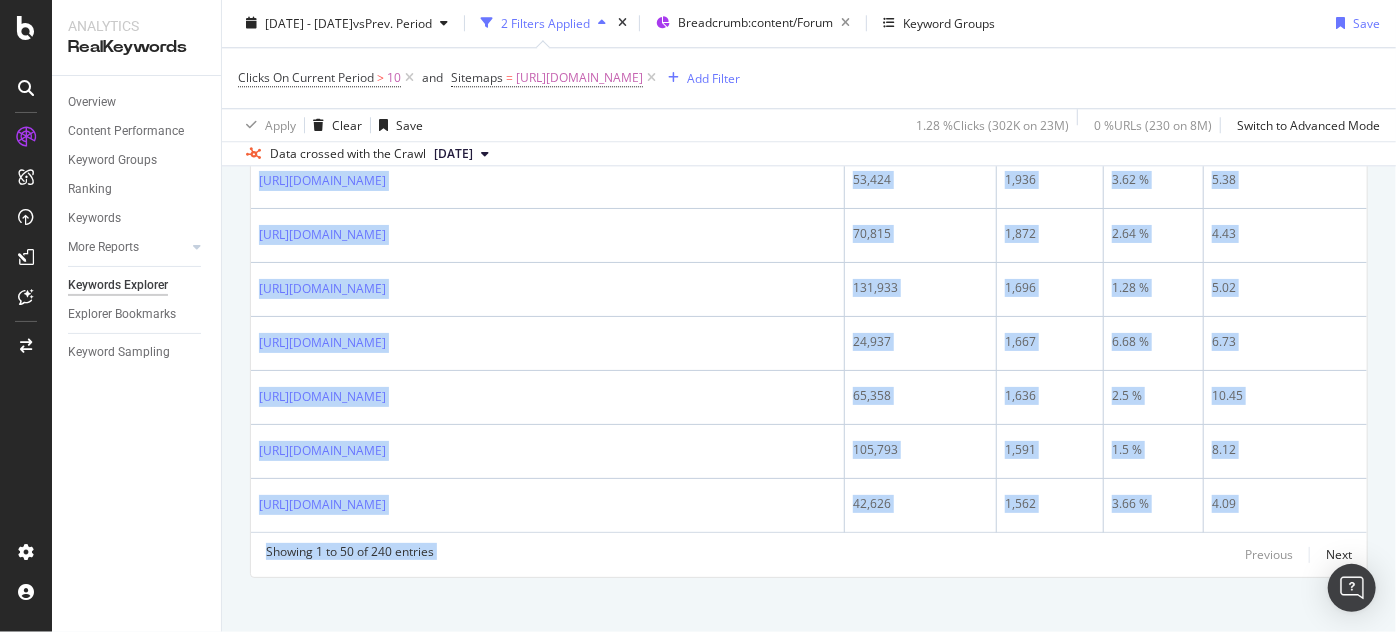 drag, startPoint x: 259, startPoint y: 422, endPoint x: 926, endPoint y: 674, distance: 713.01685 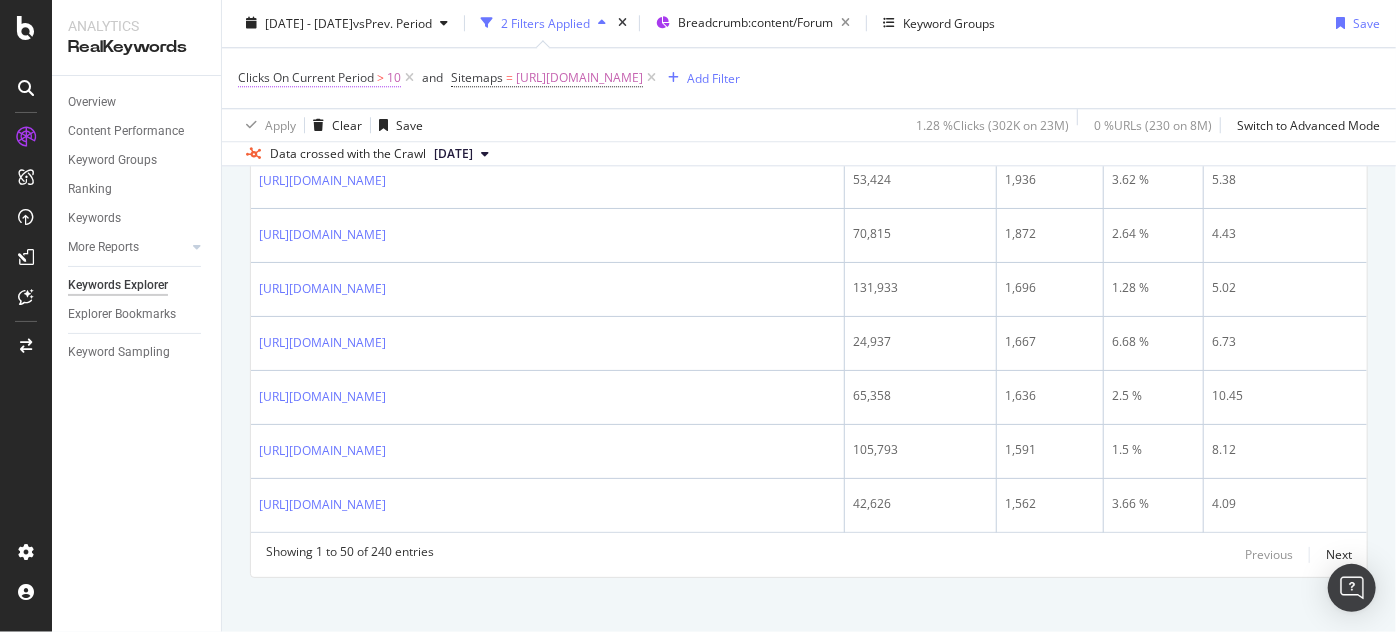 click on "Clicks On Current Period   >     10" at bounding box center (319, 79) 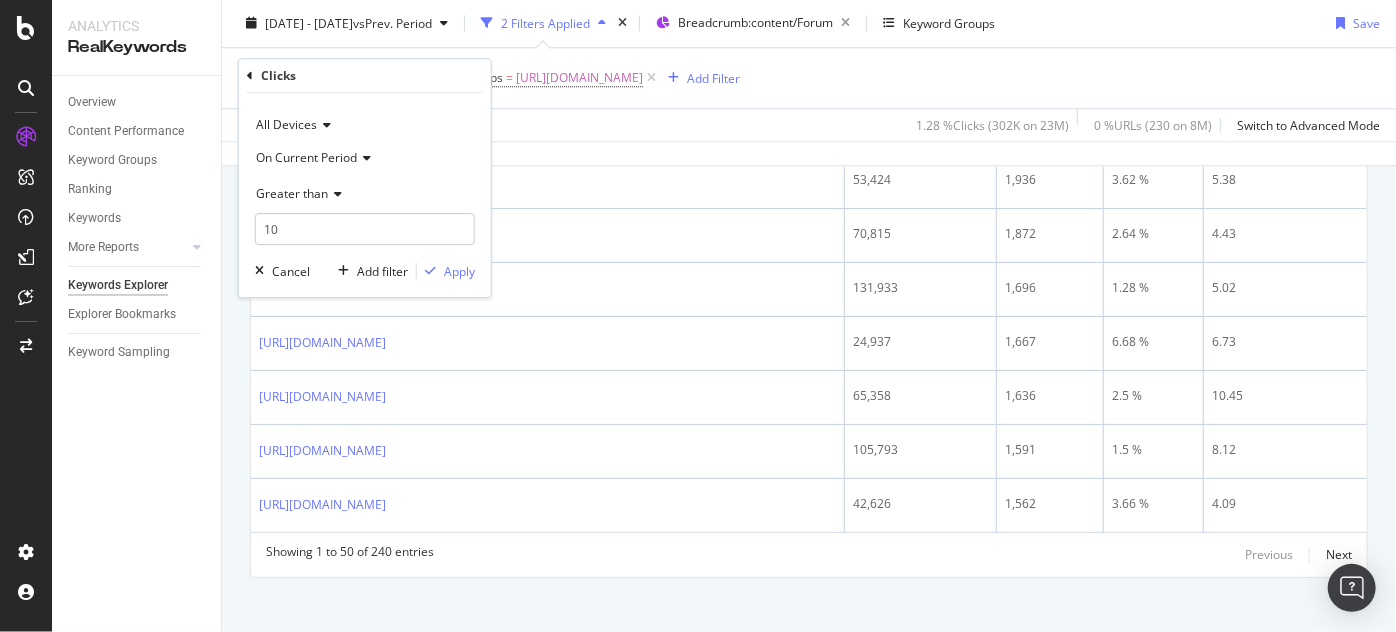 click on "Greater than" at bounding box center (292, 193) 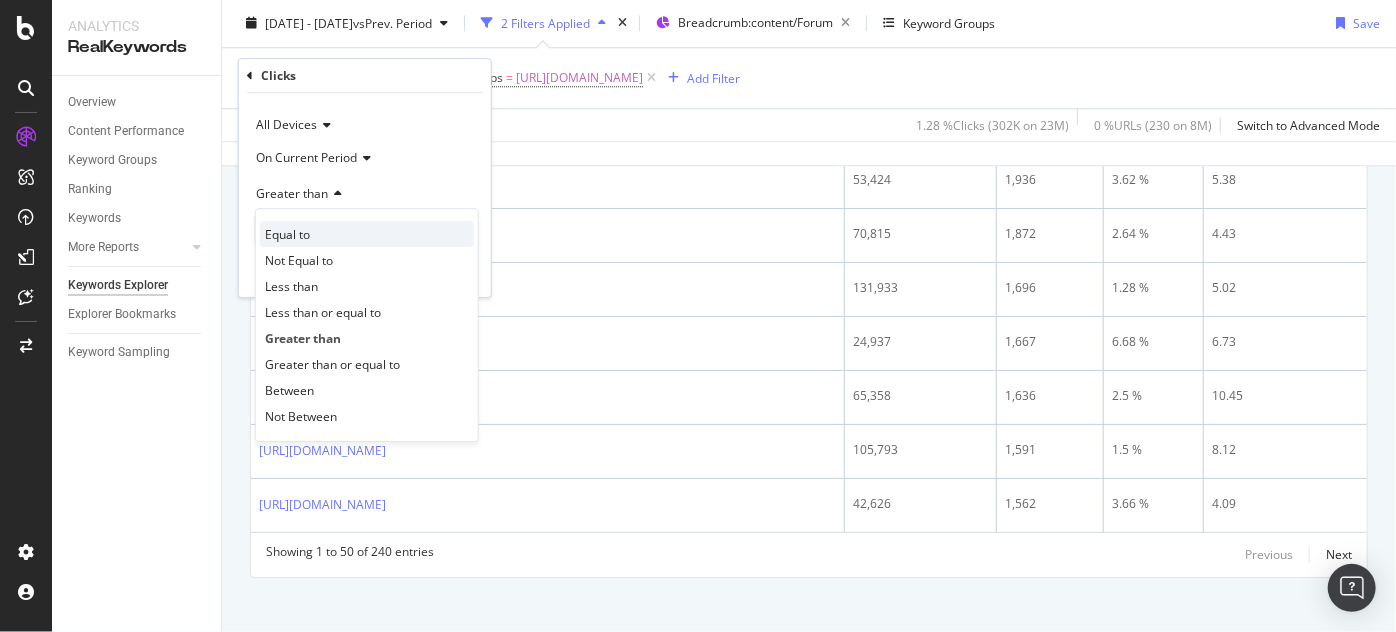click on "Equal to" at bounding box center (287, 234) 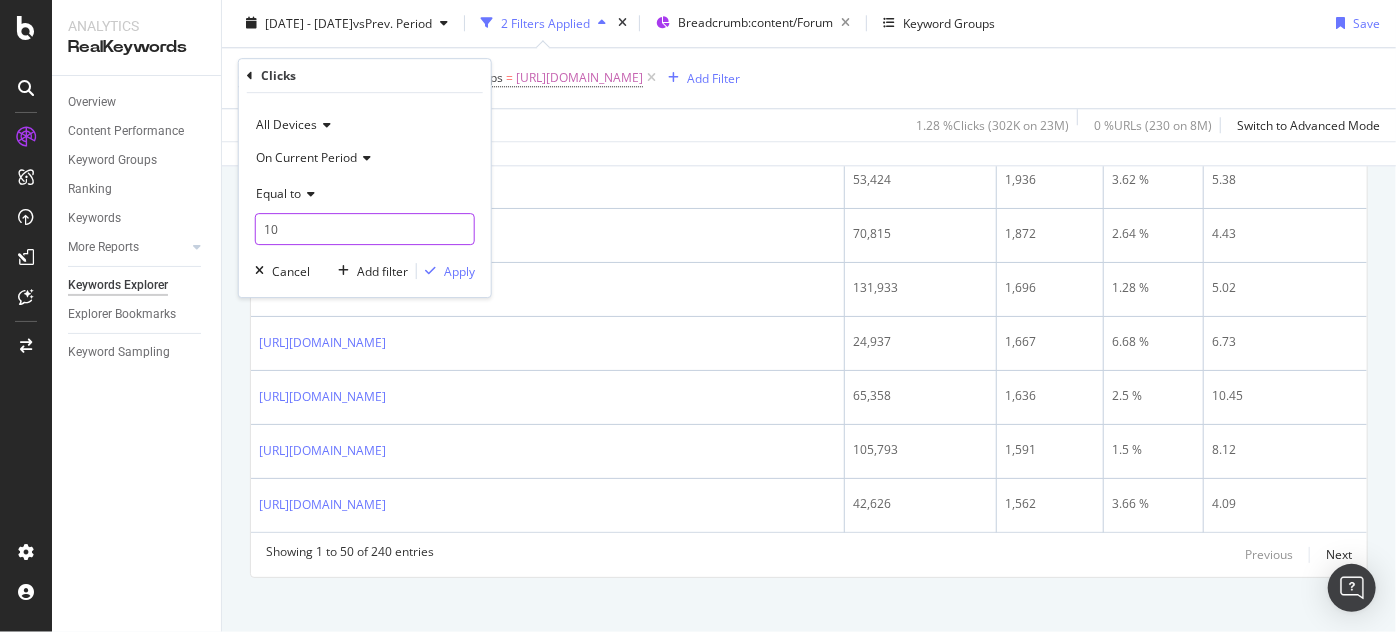 click on "10" at bounding box center (365, 229) 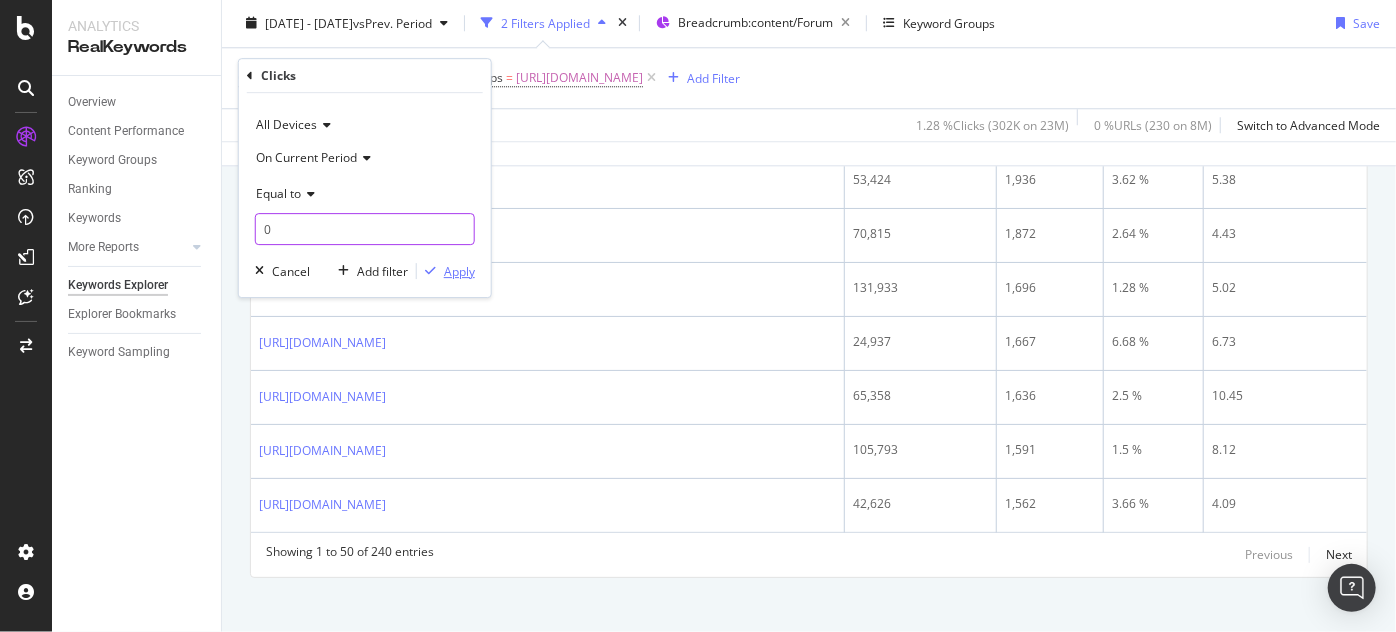type on "0" 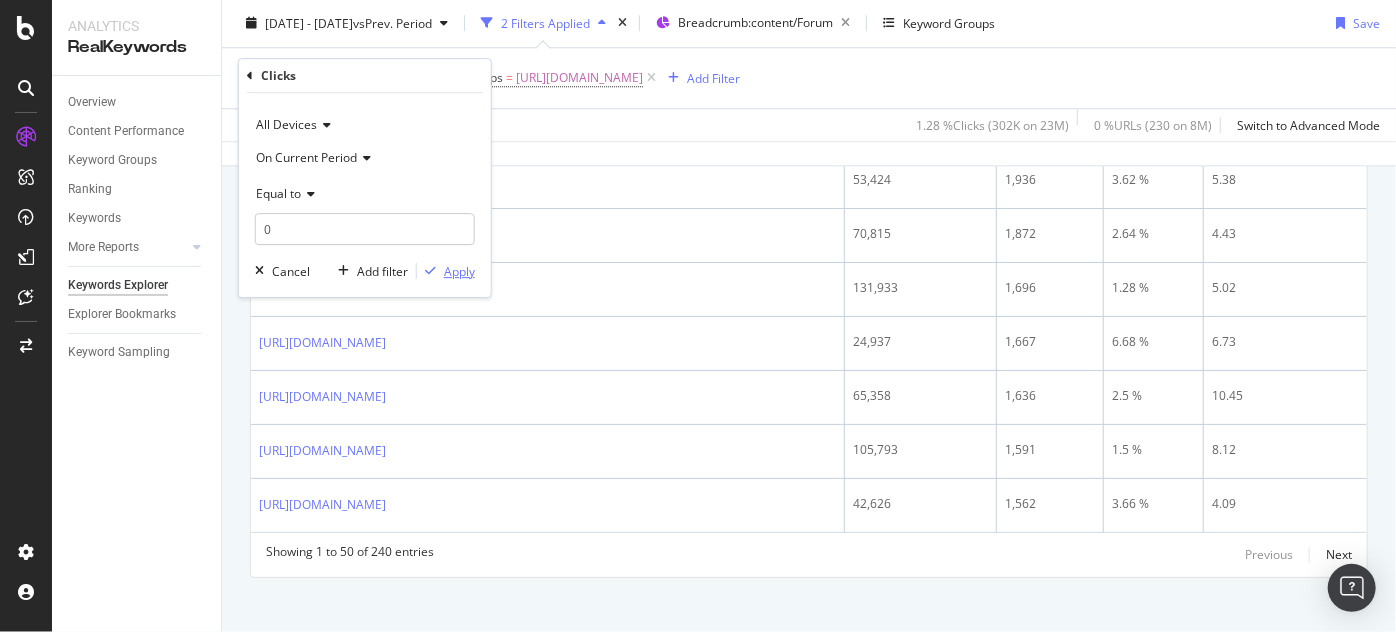 click on "Apply" at bounding box center [459, 271] 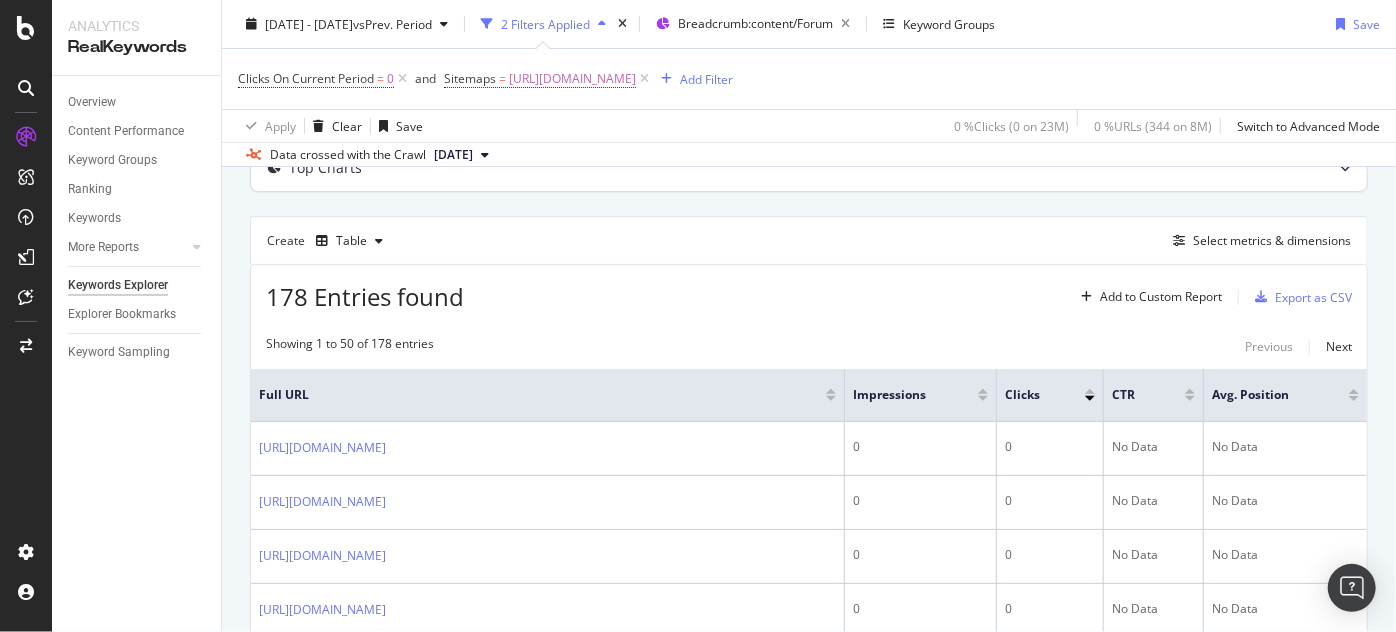 scroll, scrollTop: 2720, scrollLeft: 0, axis: vertical 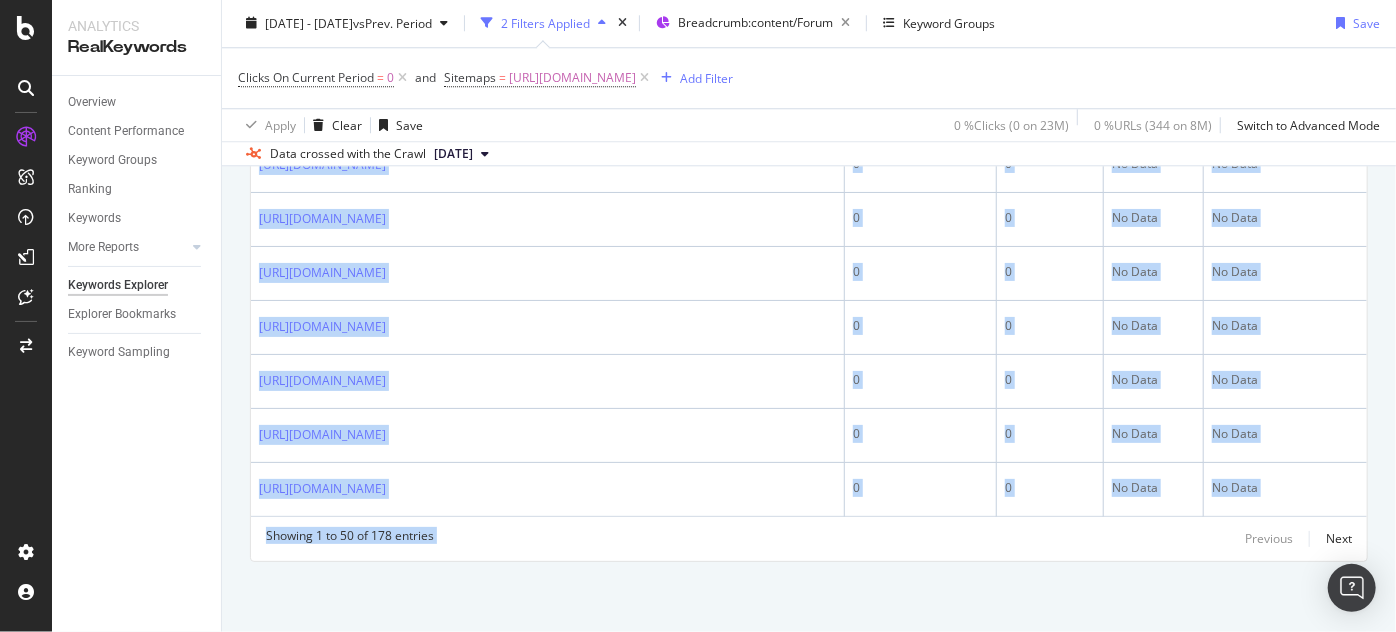 drag, startPoint x: 258, startPoint y: 226, endPoint x: 1010, endPoint y: 674, distance: 875.33307 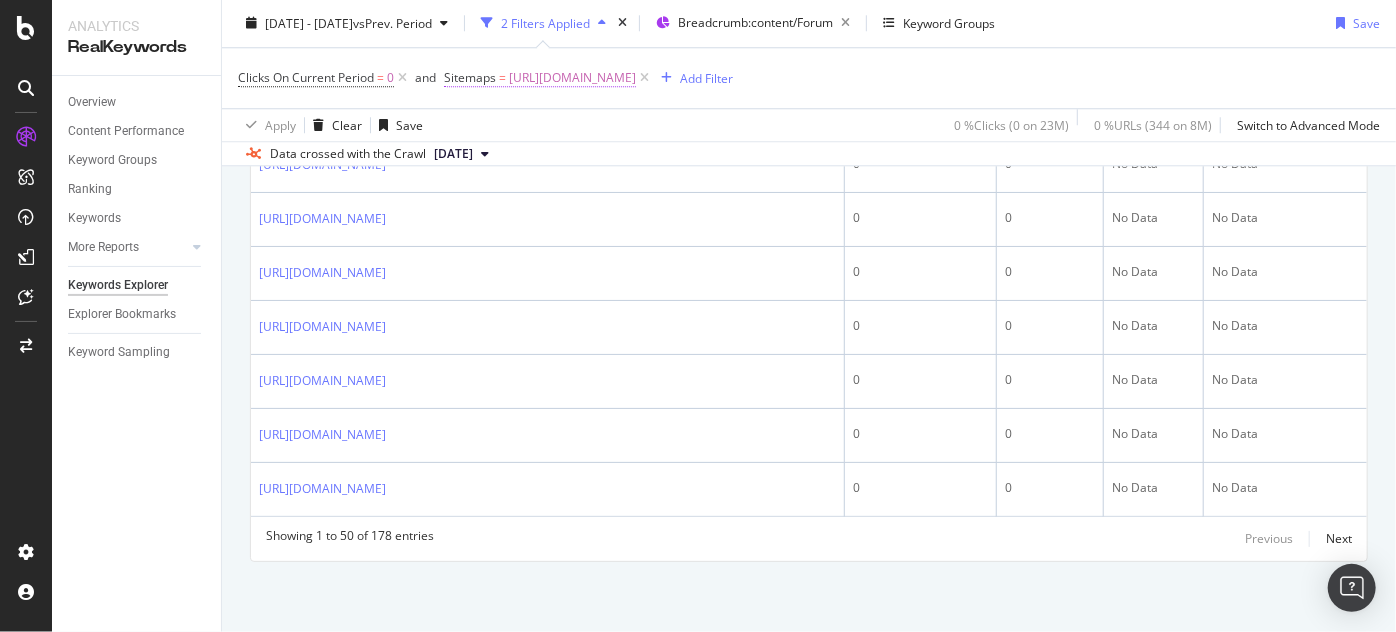 click on "[URL][DOMAIN_NAME]" at bounding box center (572, 79) 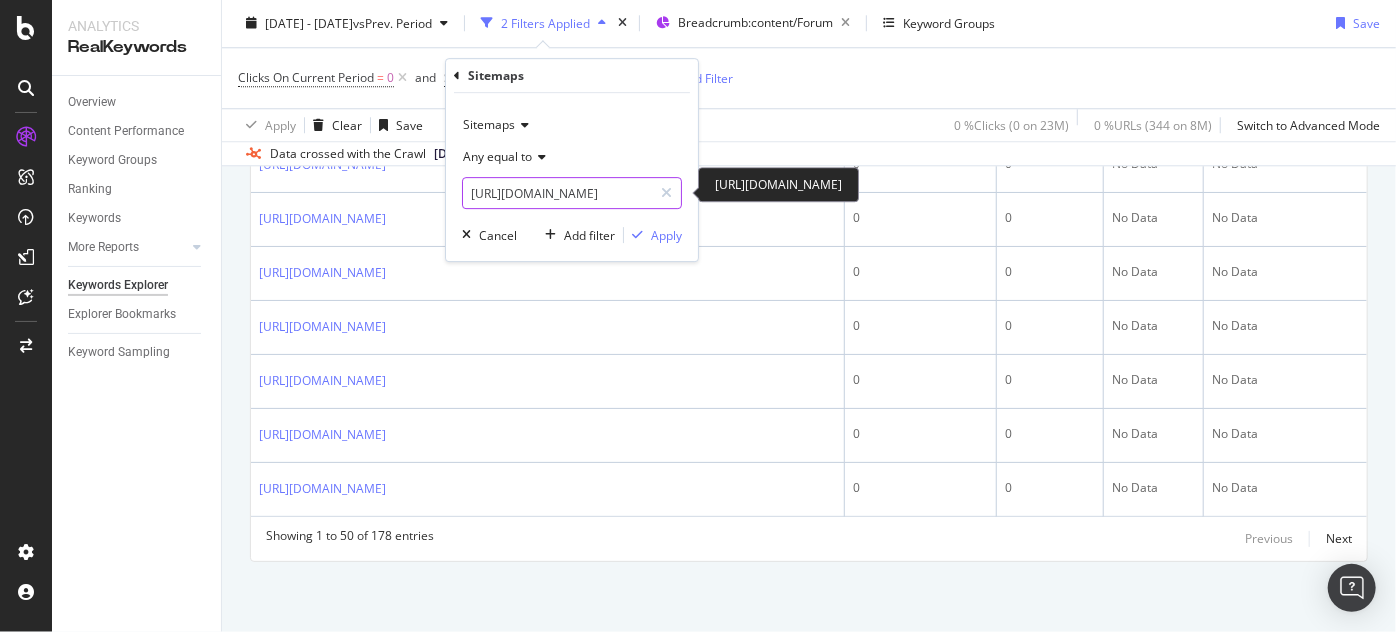 click on "[URL][DOMAIN_NAME]" at bounding box center (557, 193) 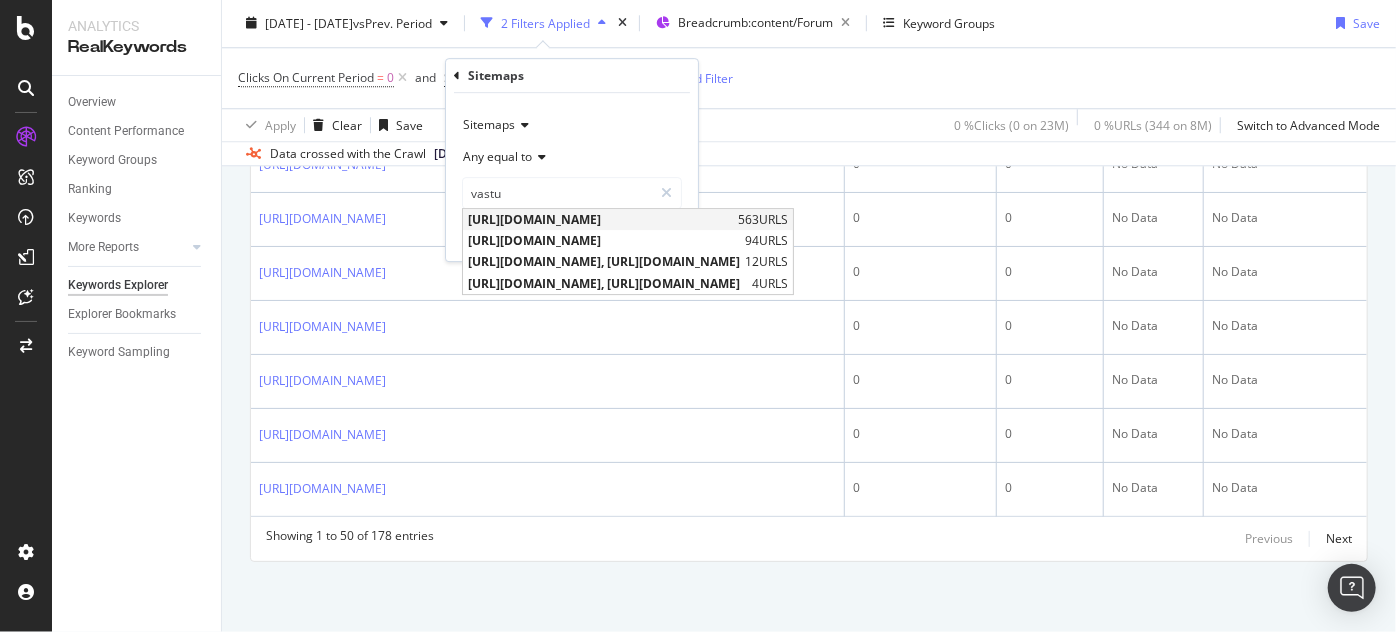 click on "[URL][DOMAIN_NAME]" at bounding box center (600, 219) 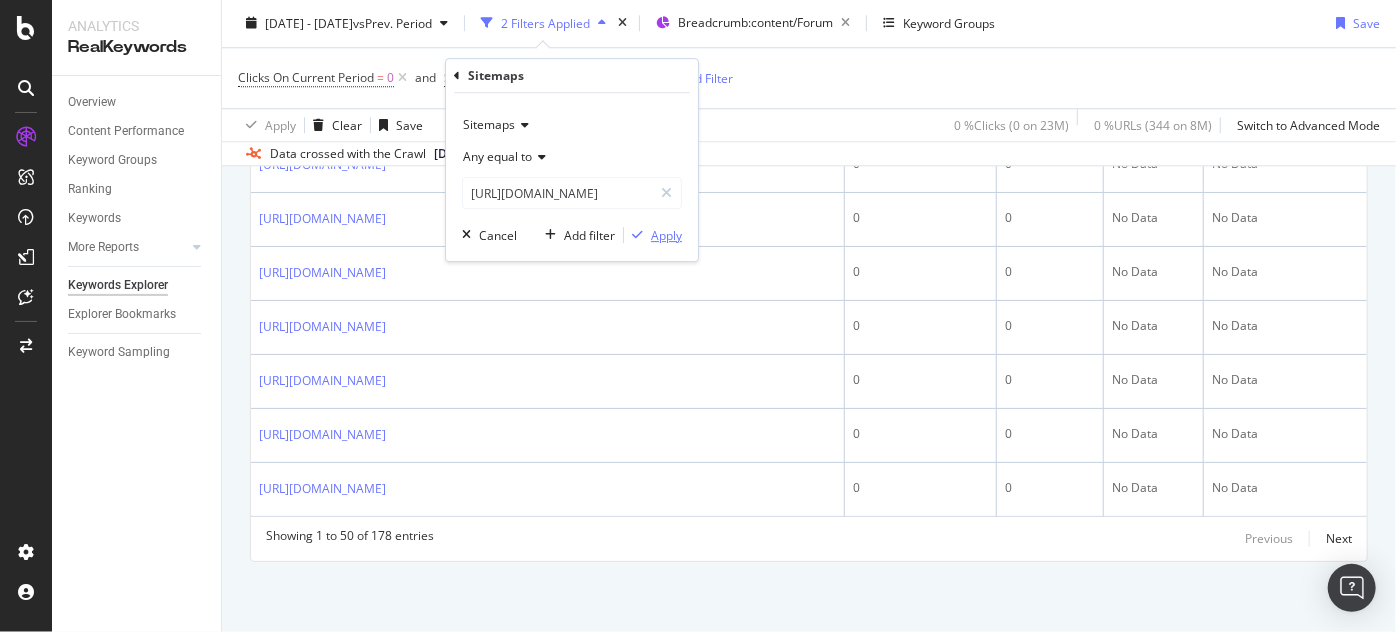 click on "Apply" at bounding box center [666, 235] 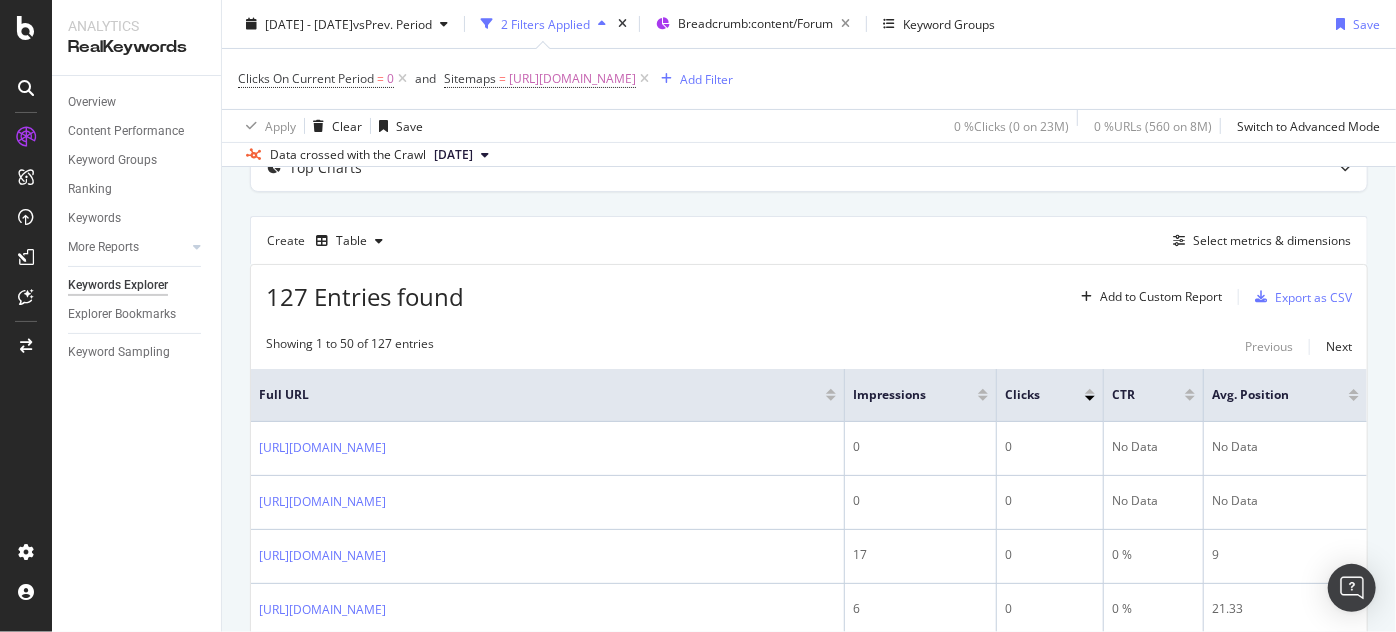 scroll, scrollTop: 2872, scrollLeft: 0, axis: vertical 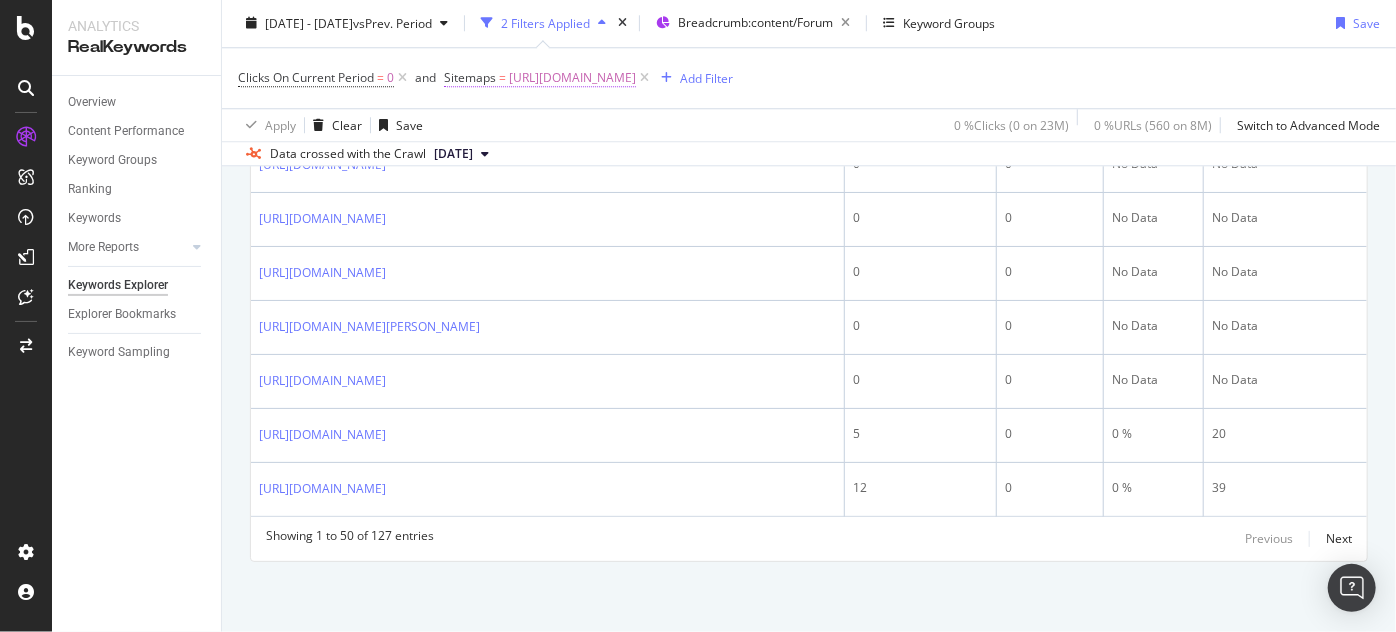click on "[URL][DOMAIN_NAME]" at bounding box center (572, 79) 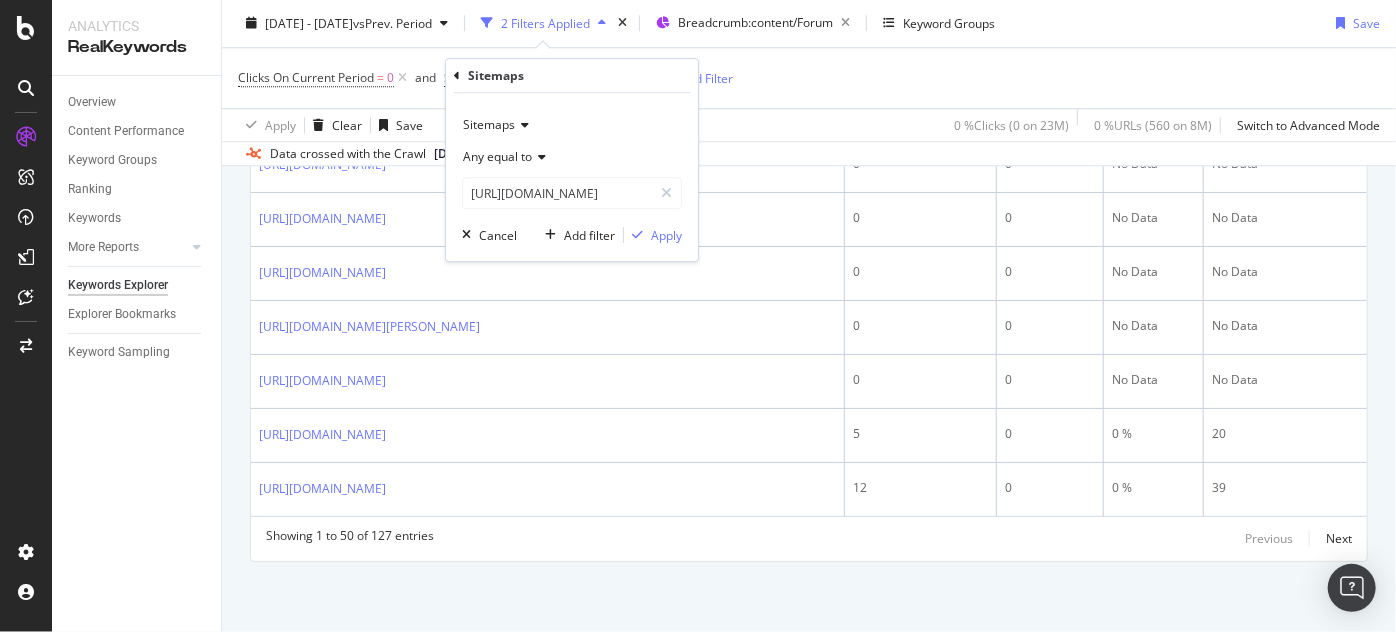 click on "Apply Clear Save 0 %  Clicks ( 0 on 23M ) 0 %  URLs ( 560 on 8M ) Switch to Advanced Mode" at bounding box center [809, 125] 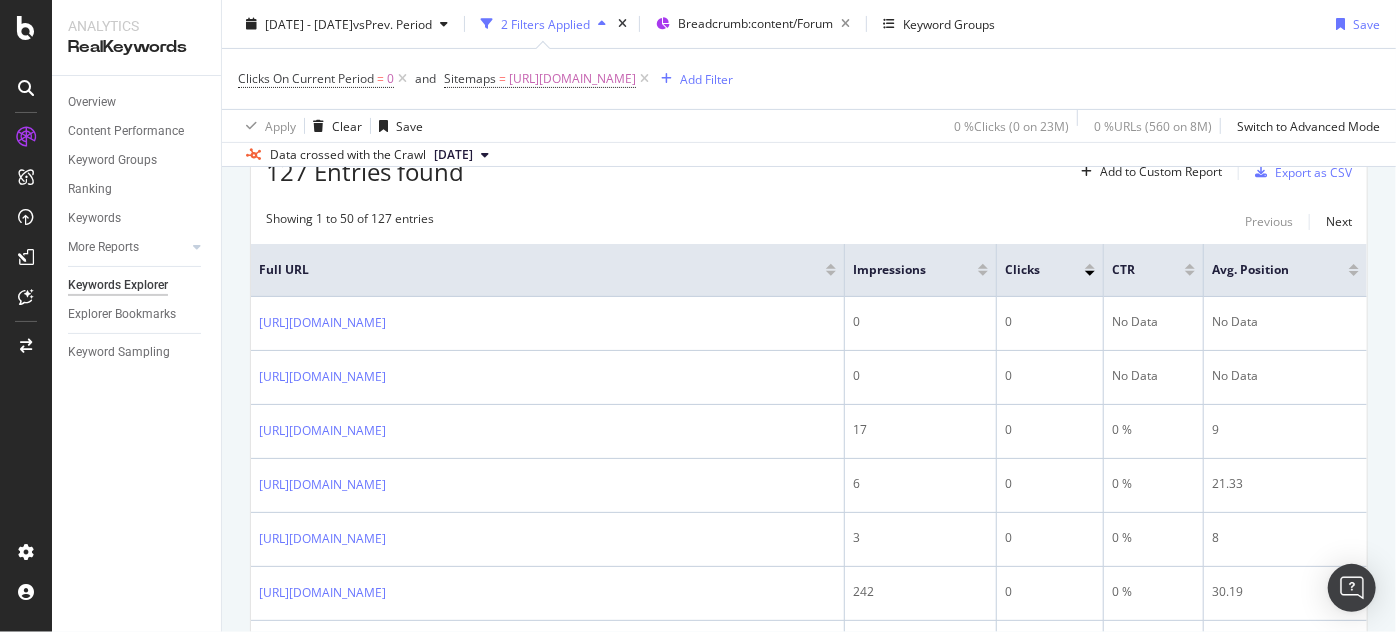 scroll, scrollTop: 265, scrollLeft: 0, axis: vertical 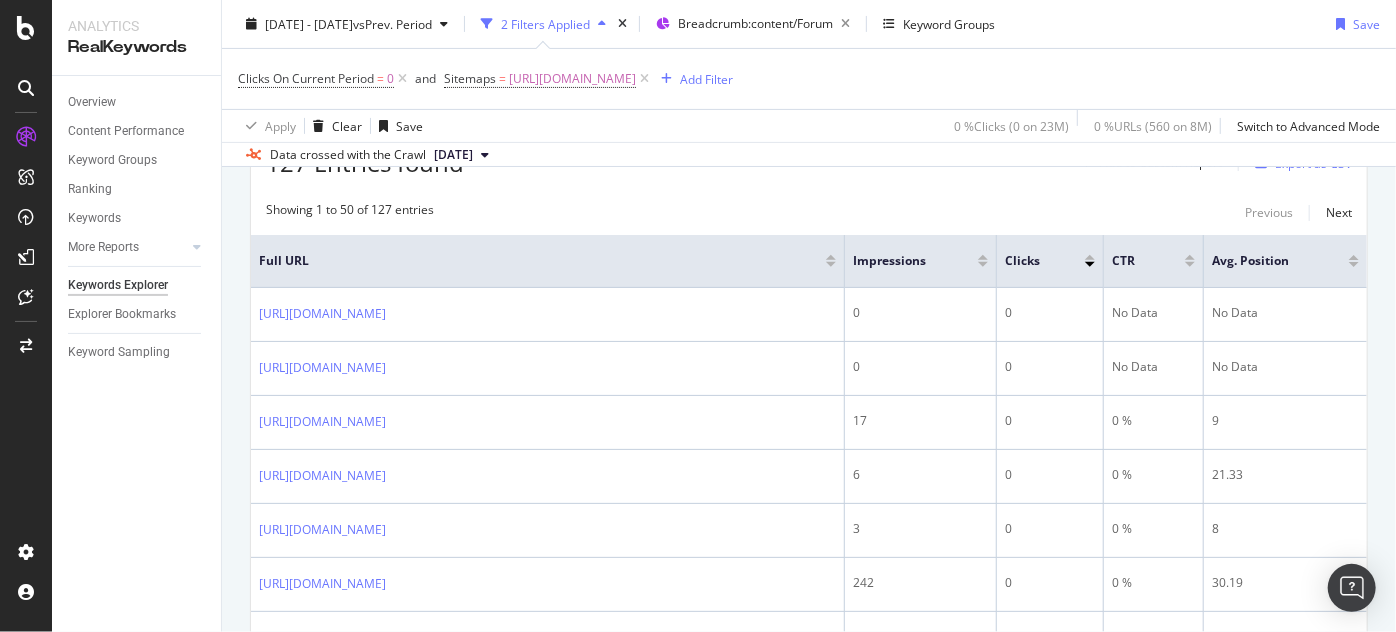 click at bounding box center [983, 257] 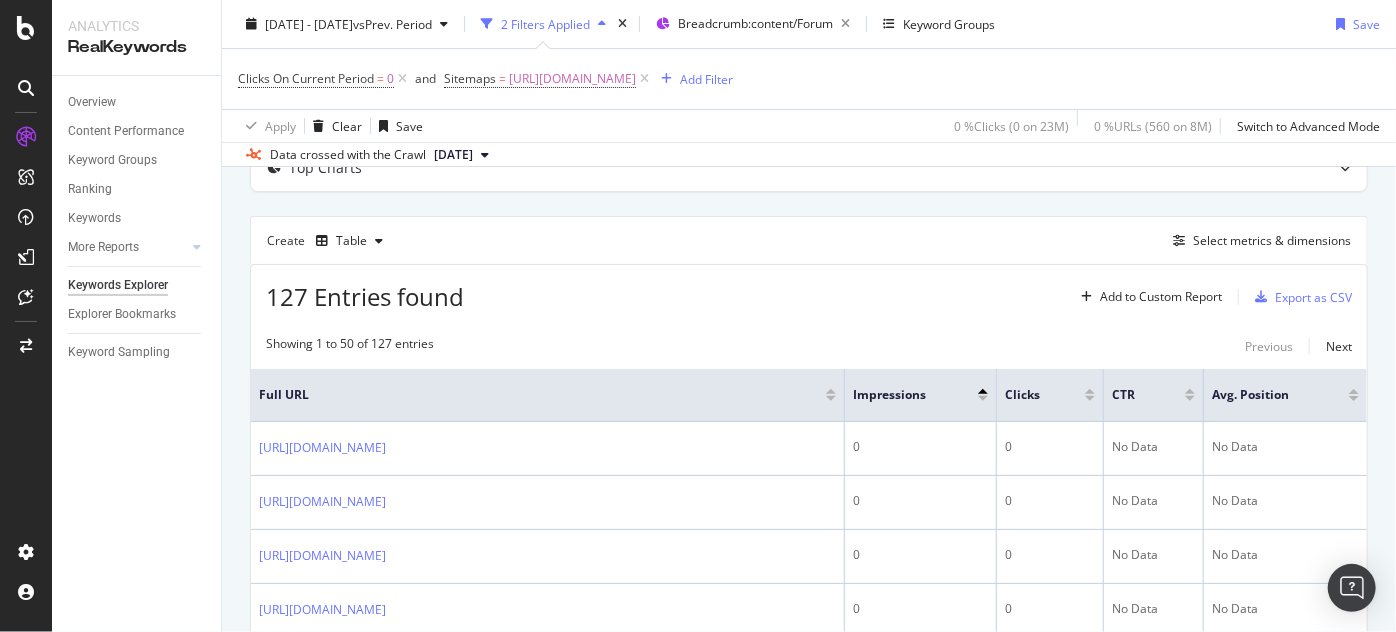 scroll, scrollTop: 265, scrollLeft: 0, axis: vertical 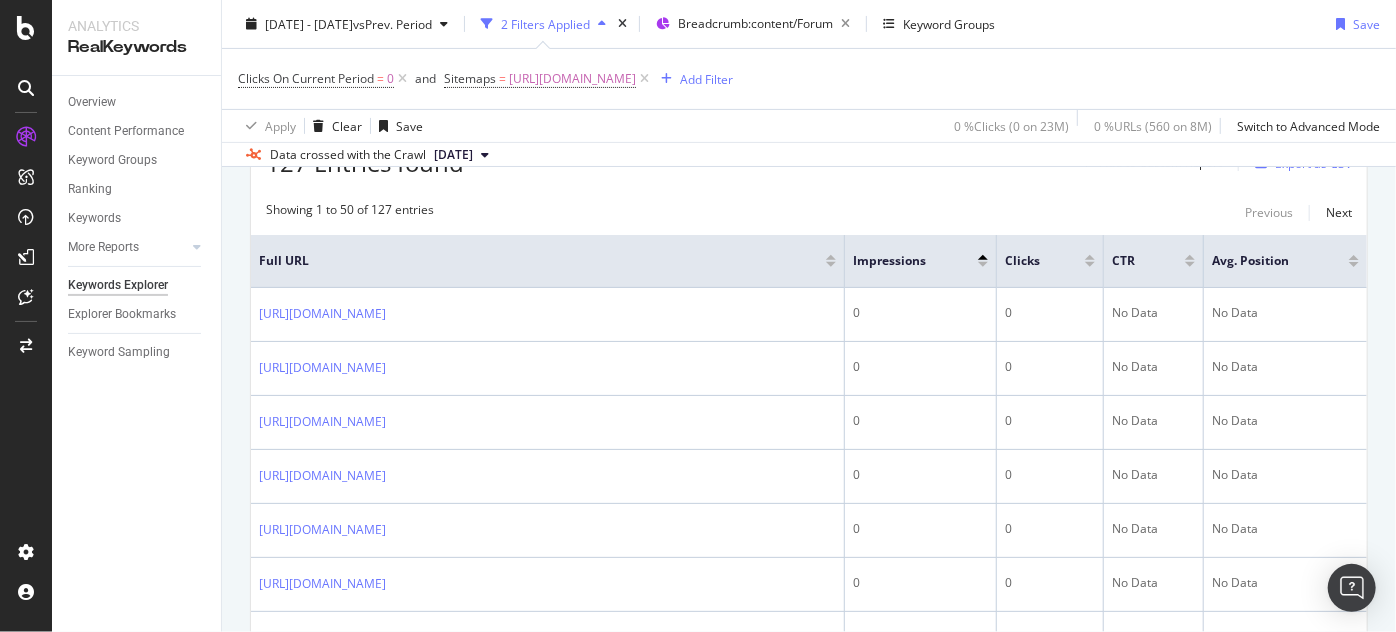 click at bounding box center [983, 264] 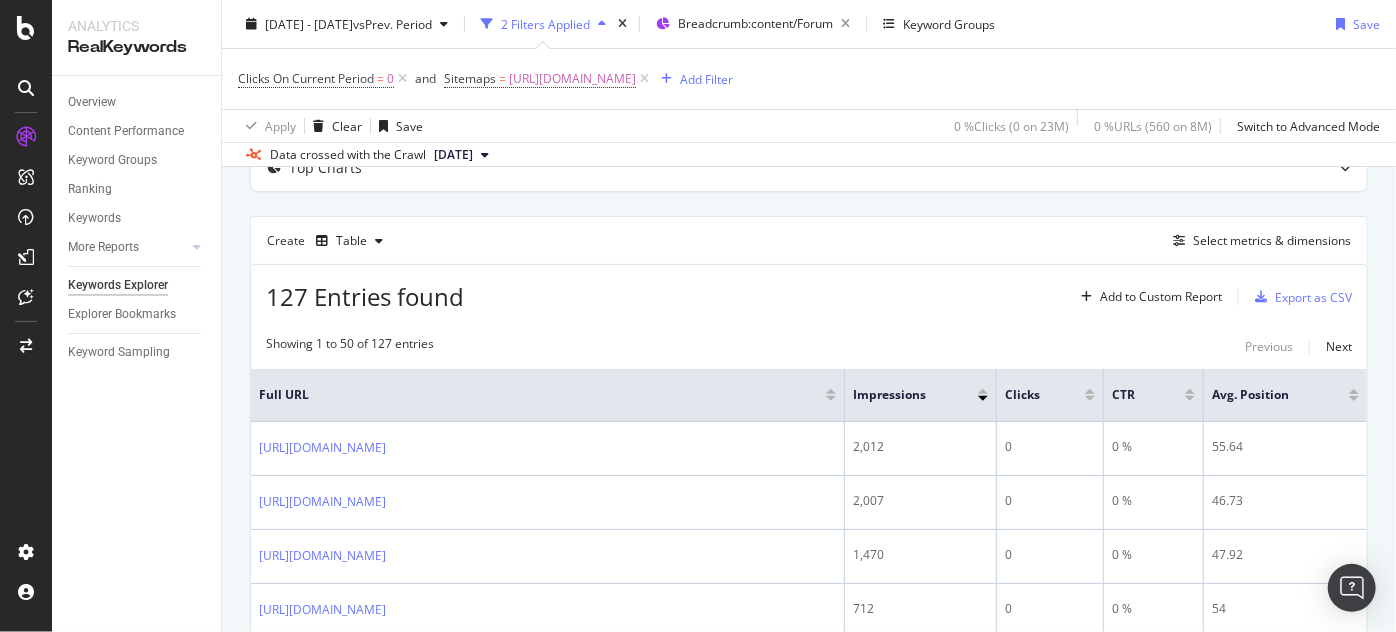 scroll, scrollTop: 265, scrollLeft: 0, axis: vertical 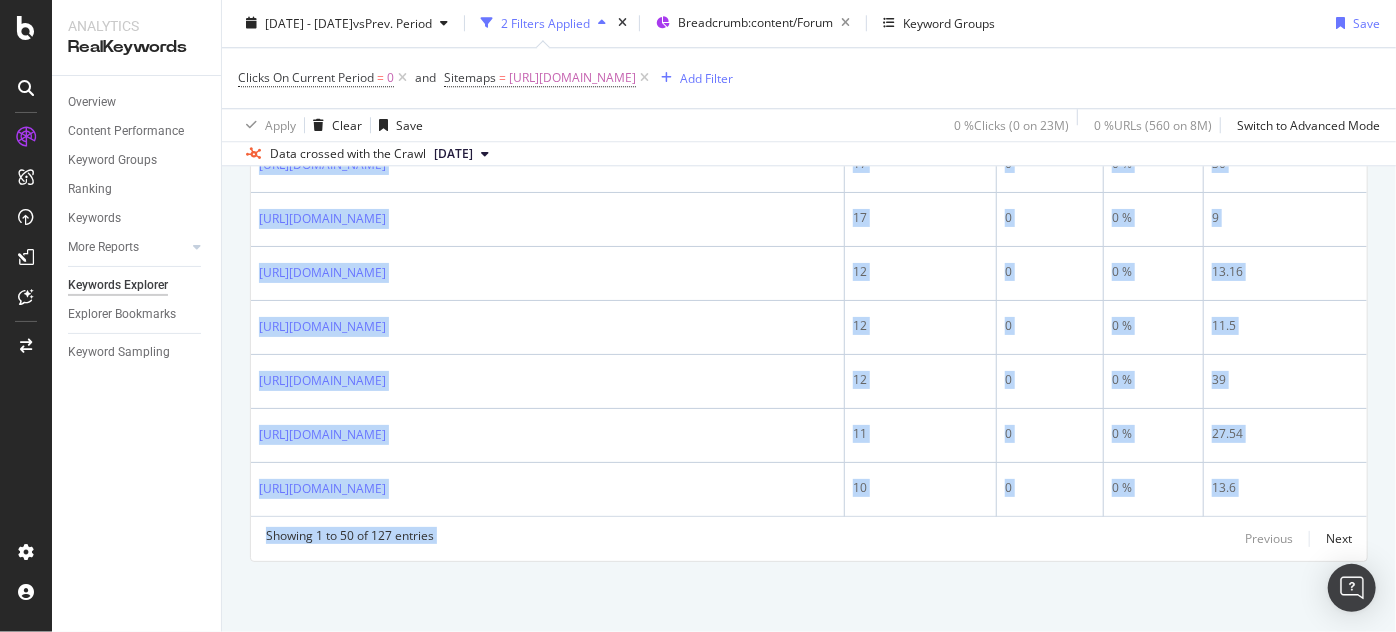 drag, startPoint x: 260, startPoint y: 290, endPoint x: 921, endPoint y: 674, distance: 764.44556 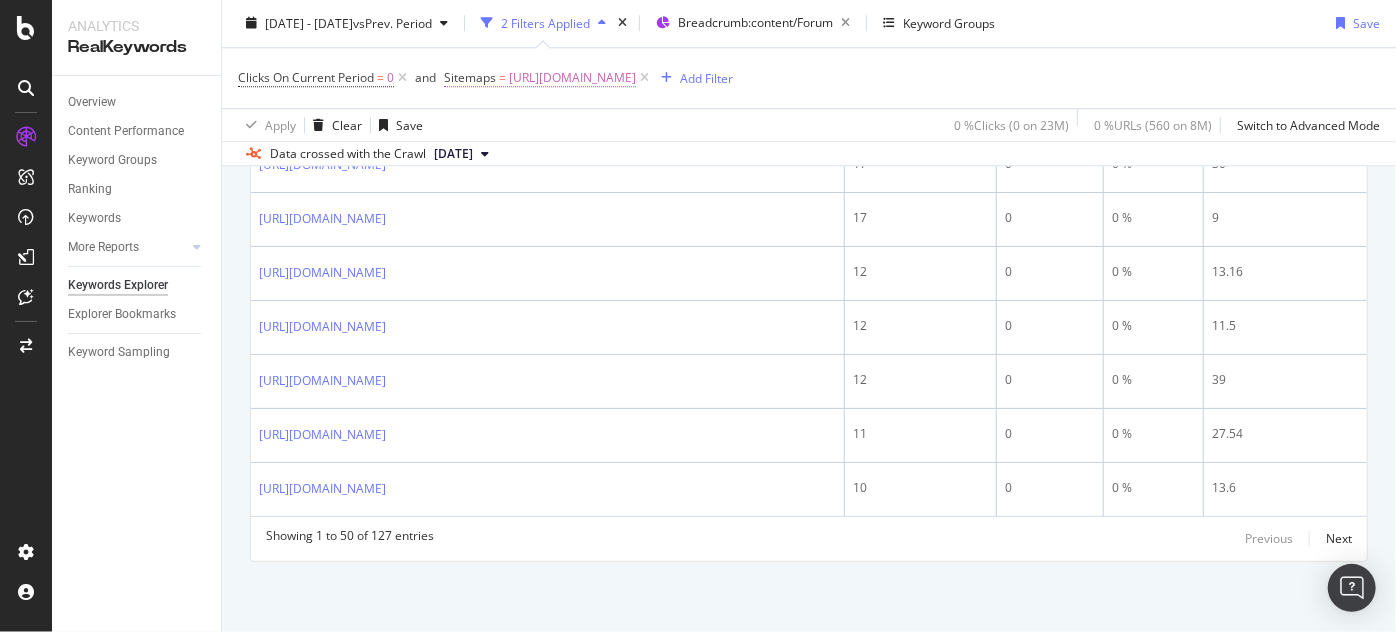click on "[URL][DOMAIN_NAME]" at bounding box center [572, 79] 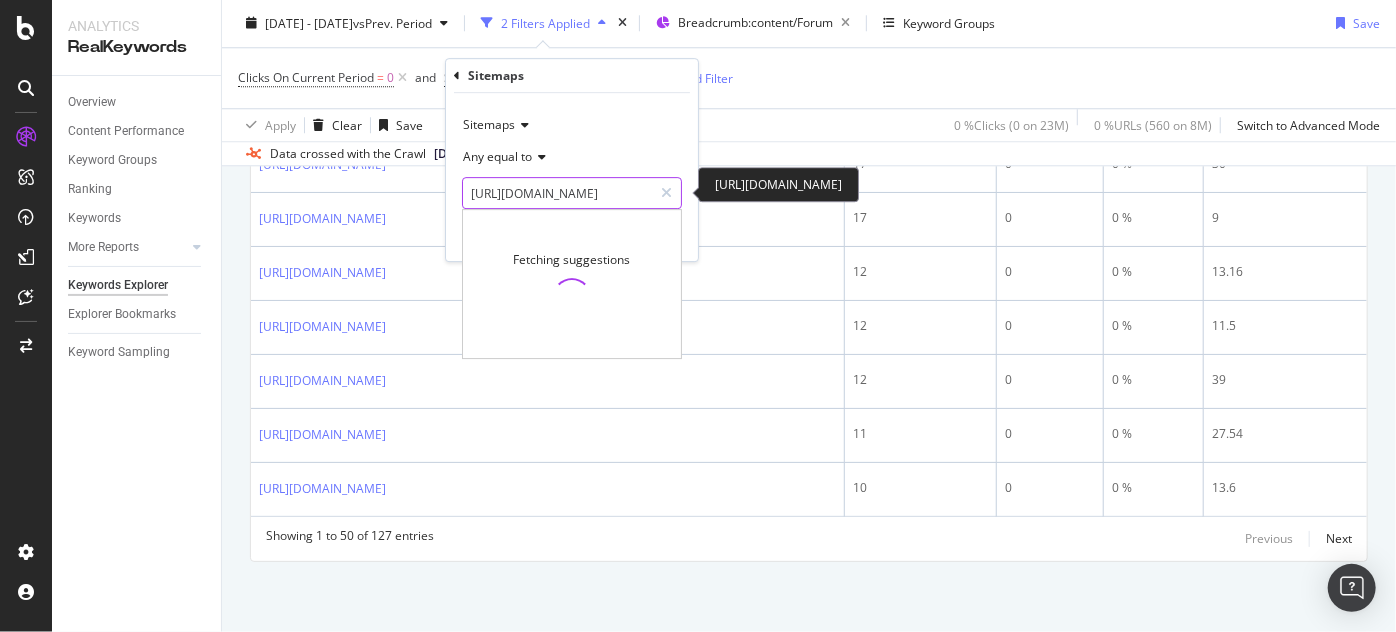 click on "[URL][DOMAIN_NAME]" at bounding box center [557, 193] 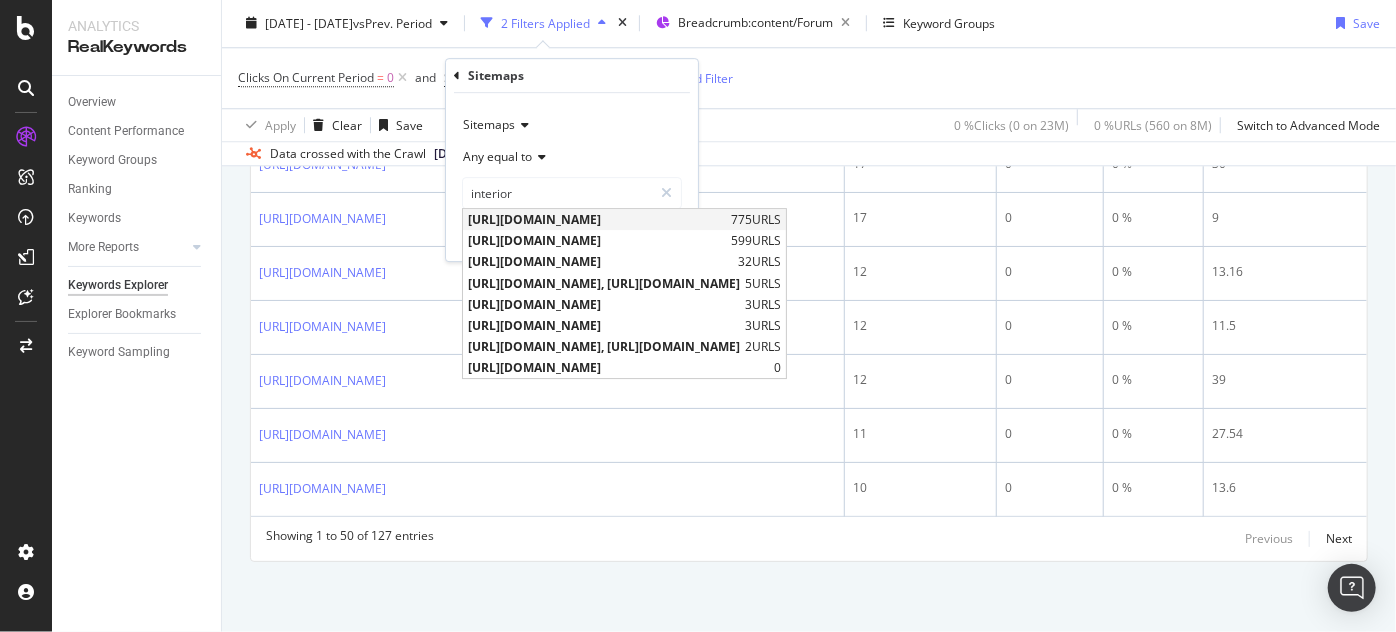 click on "[URL][DOMAIN_NAME]" at bounding box center [597, 219] 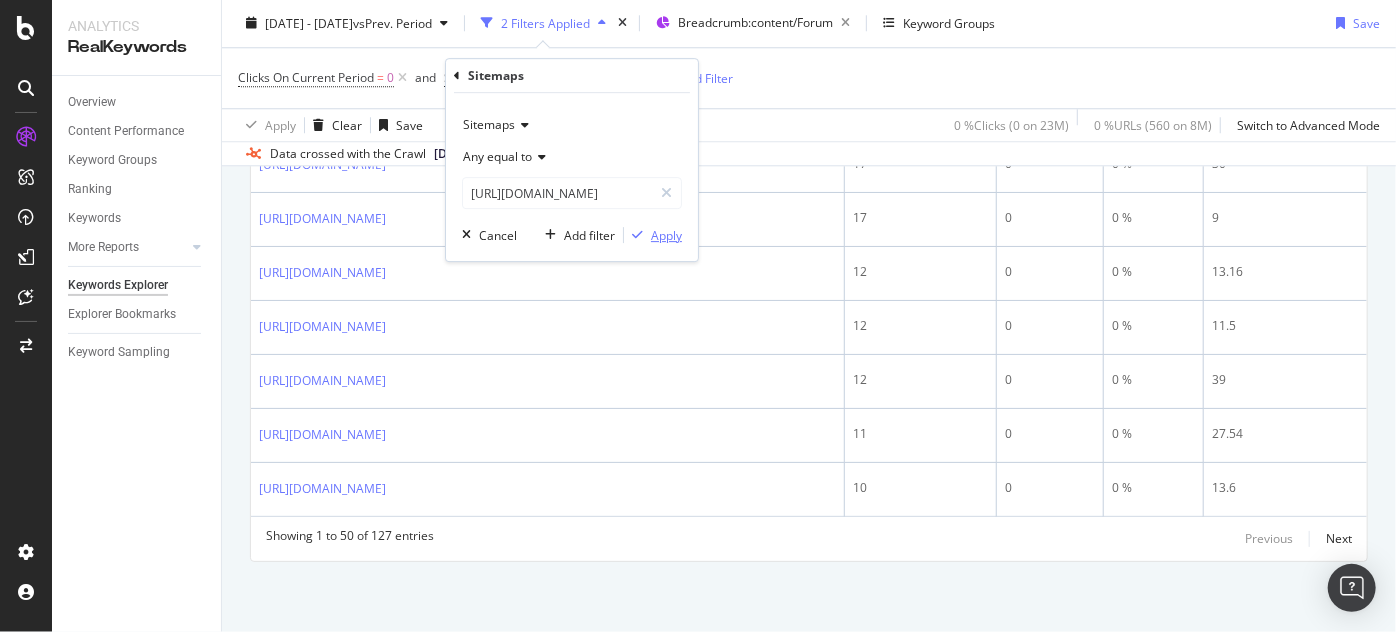 click on "Apply" at bounding box center (666, 235) 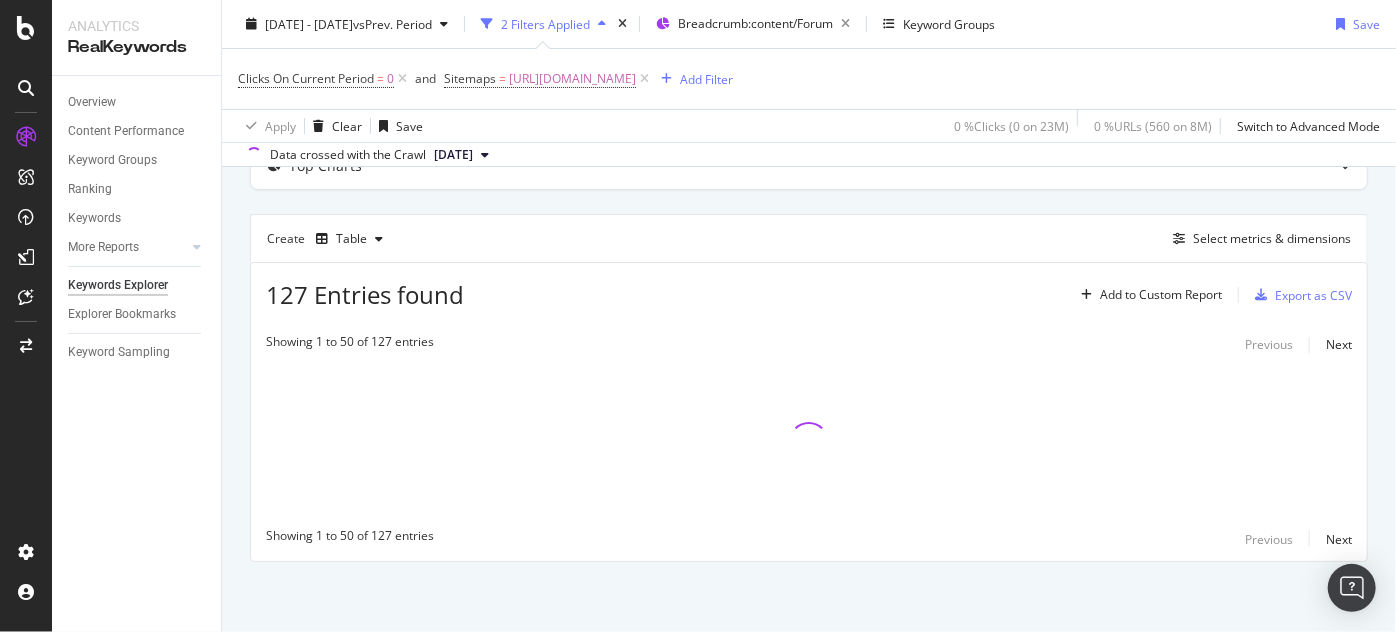 scroll, scrollTop: 131, scrollLeft: 0, axis: vertical 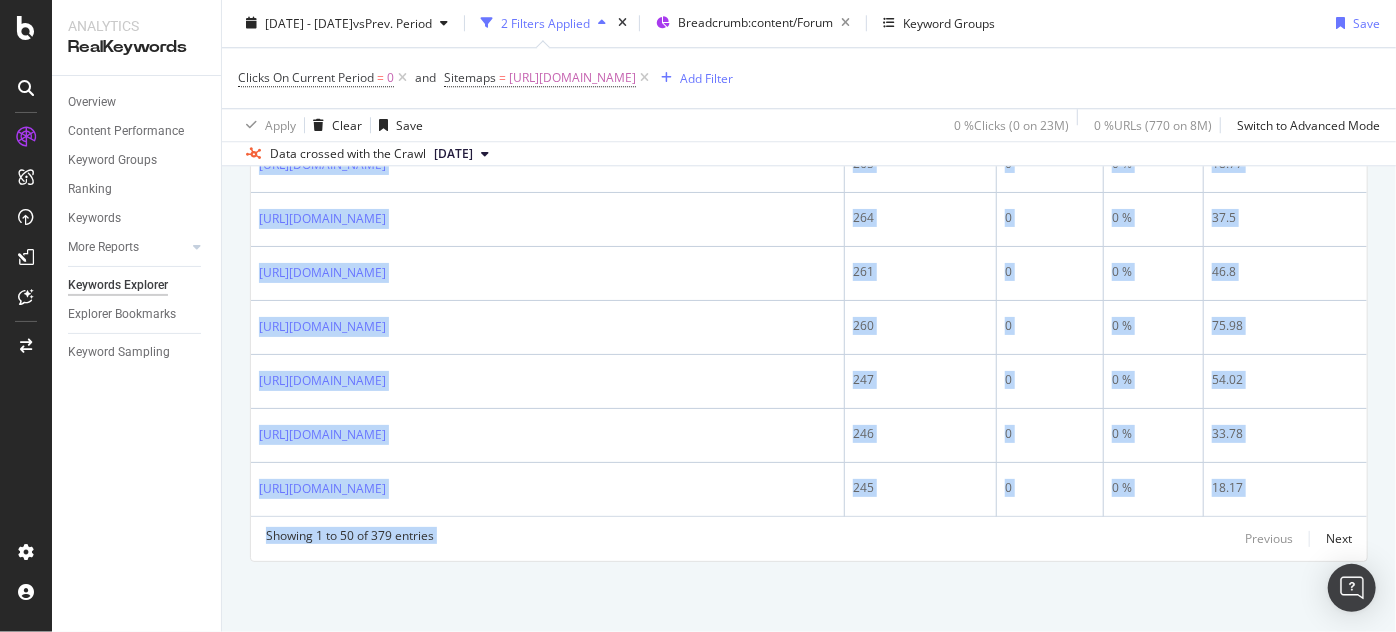 drag, startPoint x: 259, startPoint y: 226, endPoint x: 1032, endPoint y: 674, distance: 893.43884 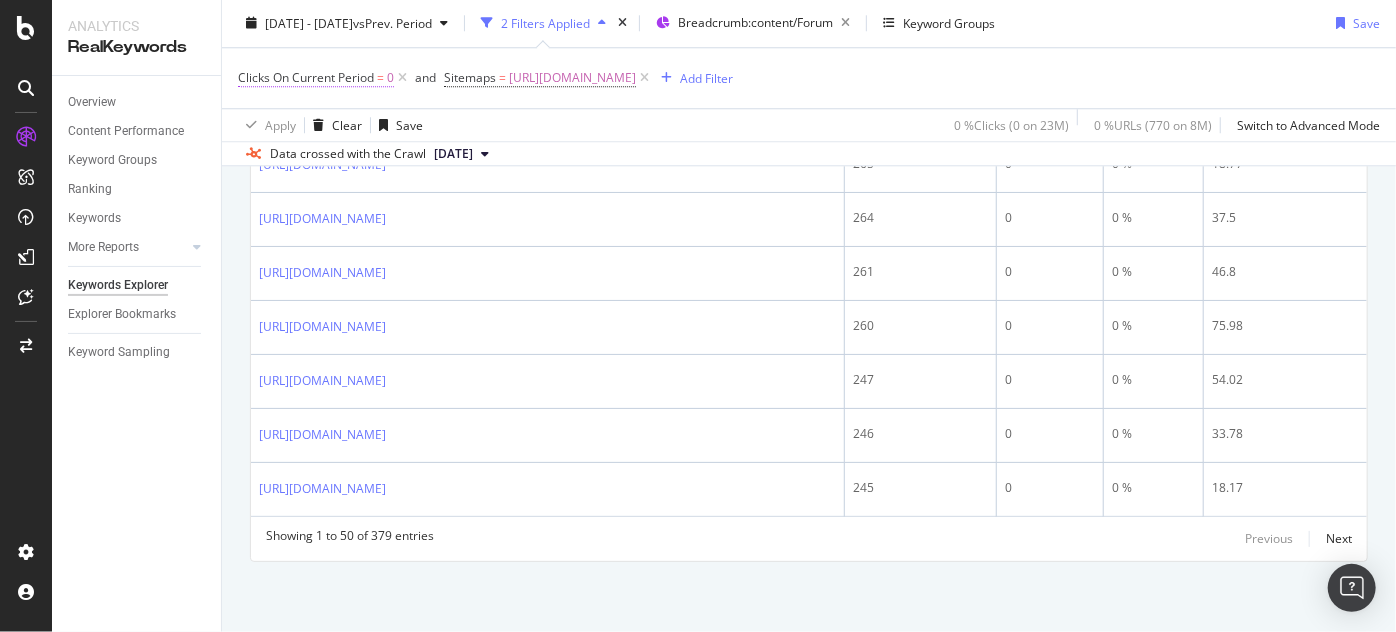 click on "Clicks On Current Period" at bounding box center [306, 78] 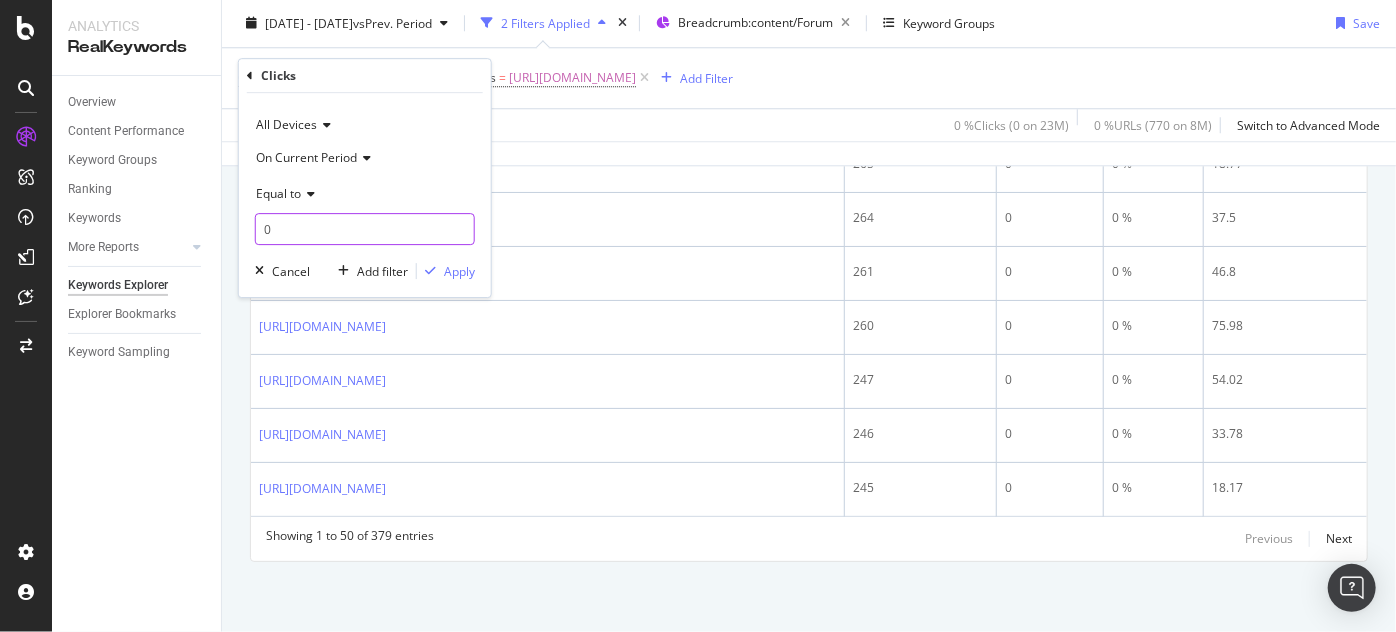 click on "0" at bounding box center [365, 229] 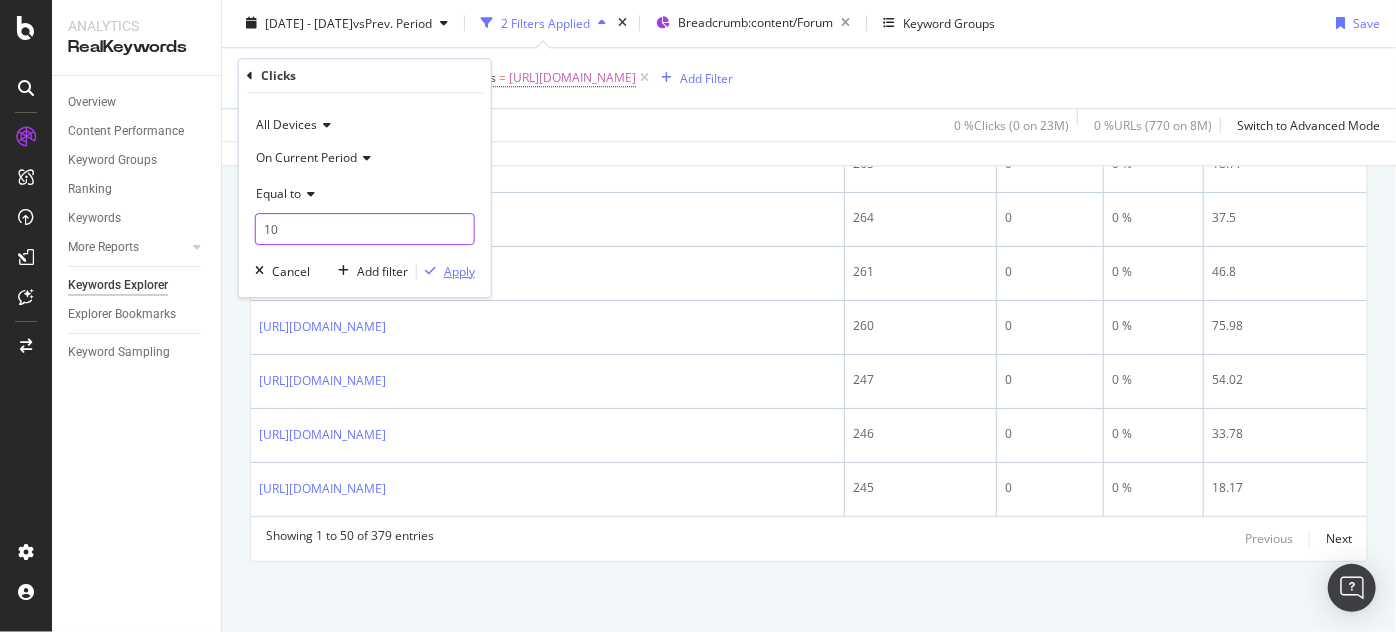 type on "10" 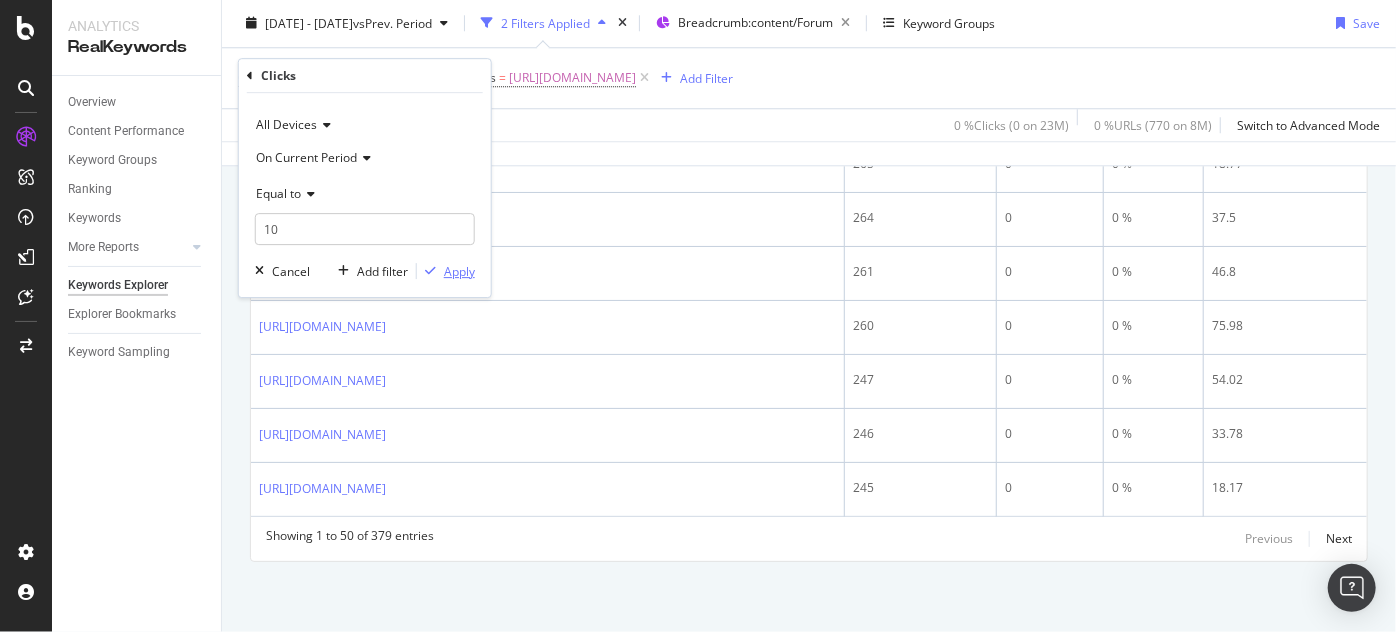 click on "Apply" at bounding box center (459, 271) 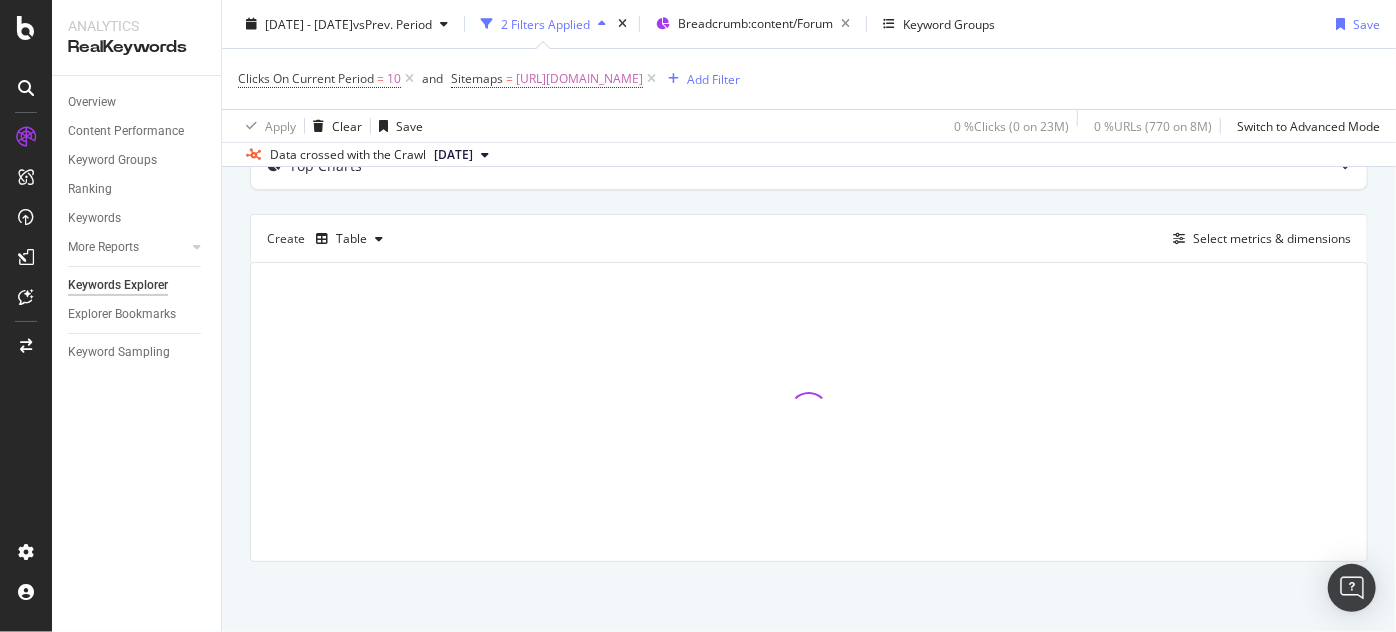 scroll, scrollTop: 131, scrollLeft: 0, axis: vertical 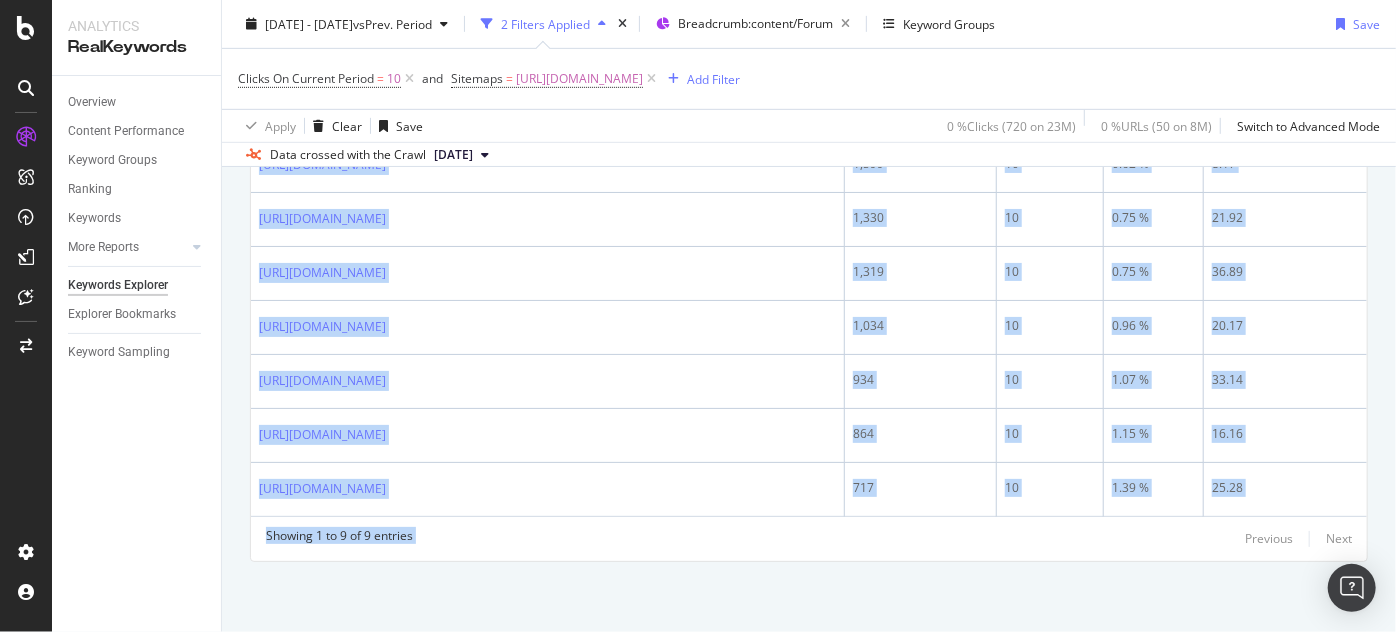 drag, startPoint x: 256, startPoint y: 210, endPoint x: 976, endPoint y: 674, distance: 856.56055 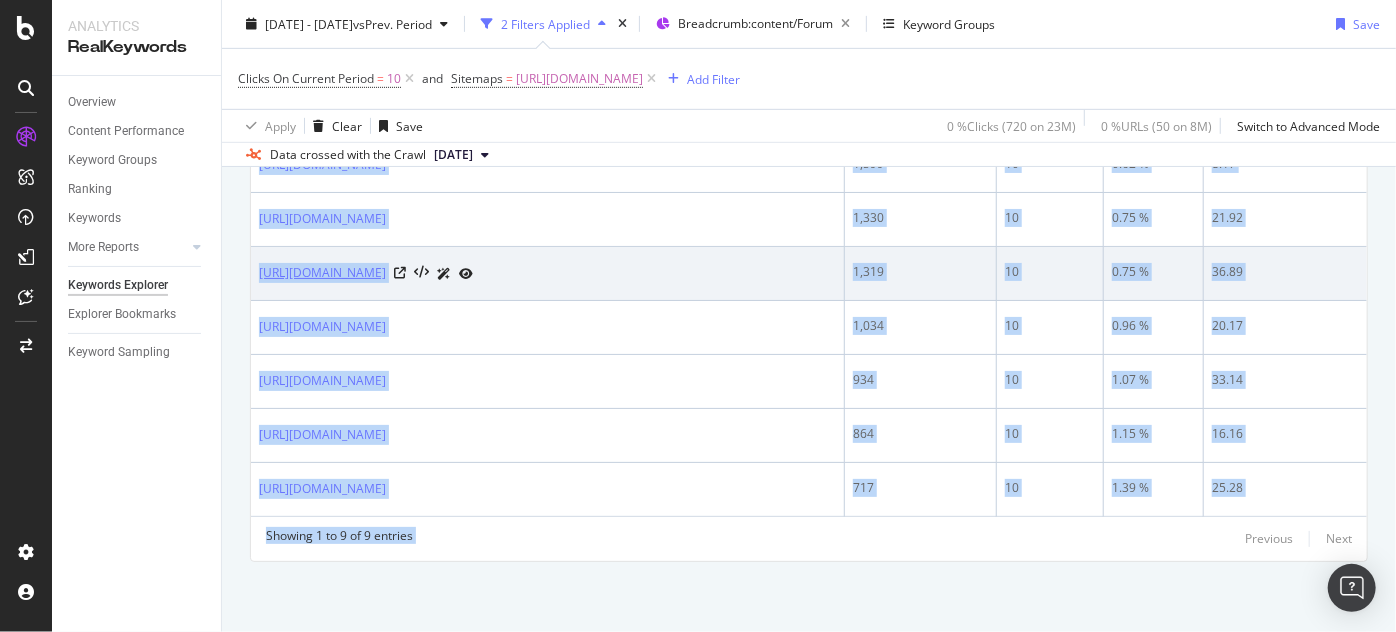 copy on "[URL][DOMAIN_NAME] 2,323 10 0.43 % 53.61 [URL][DOMAIN_NAME] 2,033 10 0.49 % 35.77 [URL][DOMAIN_NAME] 1,599 10 0.62 % 8.17 [URL][DOMAIN_NAME] 1,330 10 0.75 % 21.92 [URL][DOMAIN_NAME] 1,319 10 0.75 % 36.89 [URL][DOMAIN_NAME] 1,034 10 0.96 % 20.17 [URL][DOMAIN_NAME] 934 10 1.07 % 33.14 [URL][DOMAIN_NAME] 864 10 1.15 % 16.16 [URL][DOMAIN_NAME] 717 10 1.39 % 25.28 Showing 1 to 9 of 9 entries" 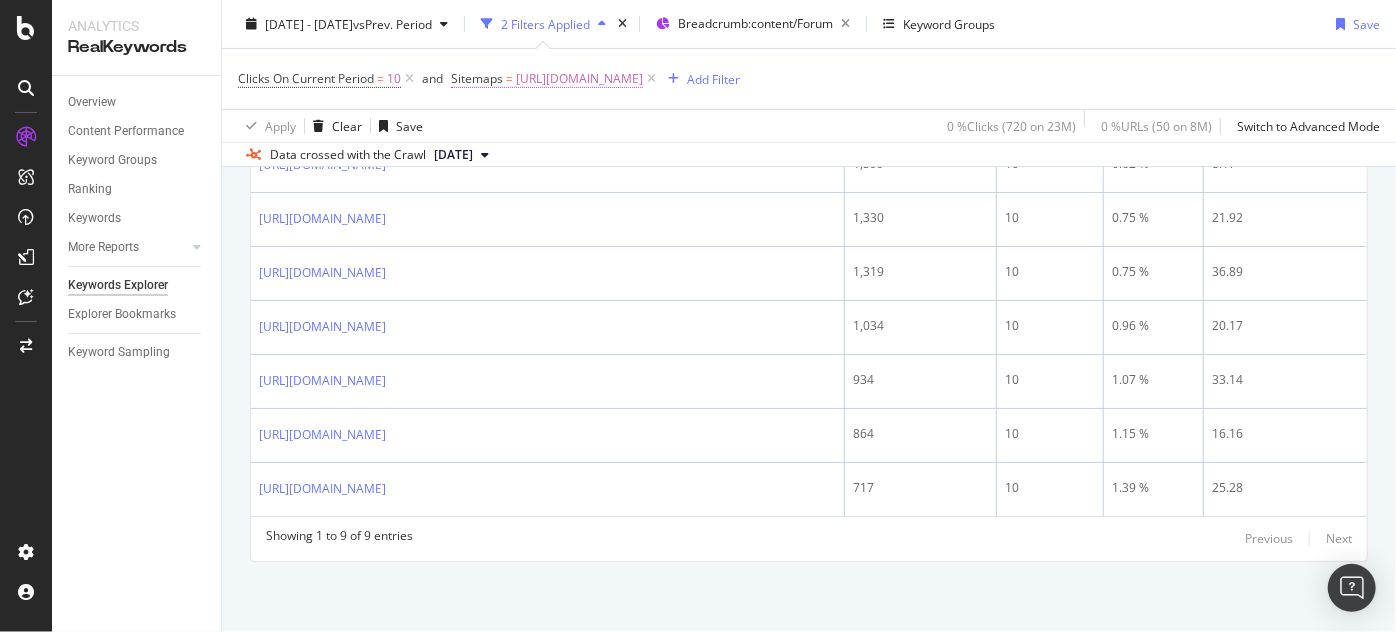 click on "[URL][DOMAIN_NAME]" at bounding box center (579, 79) 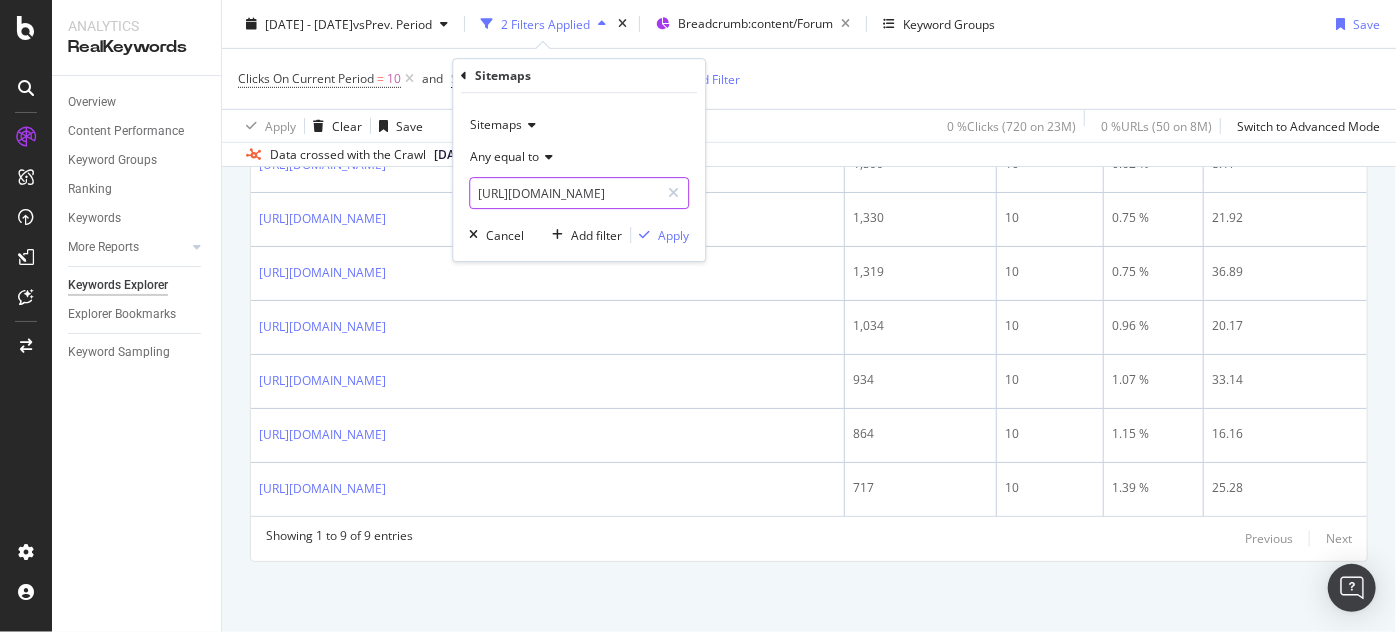 click on "[URL][DOMAIN_NAME]" at bounding box center (564, 193) 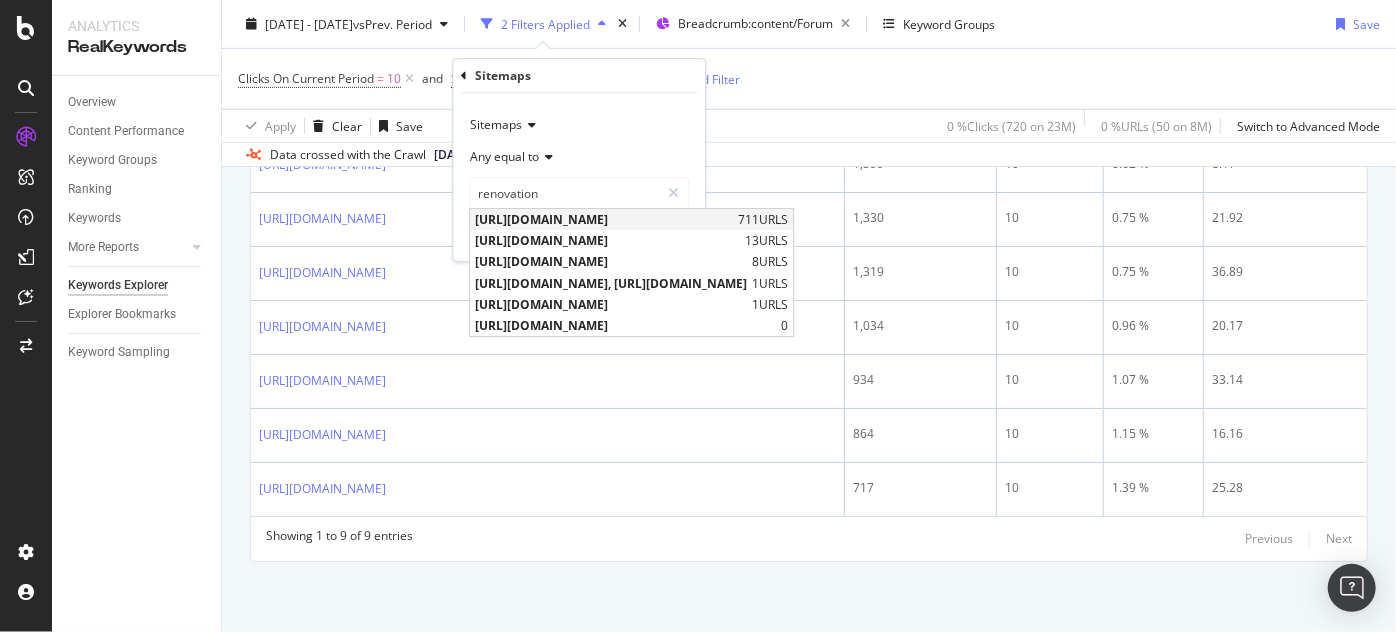 click on "[URL][DOMAIN_NAME]" at bounding box center [604, 219] 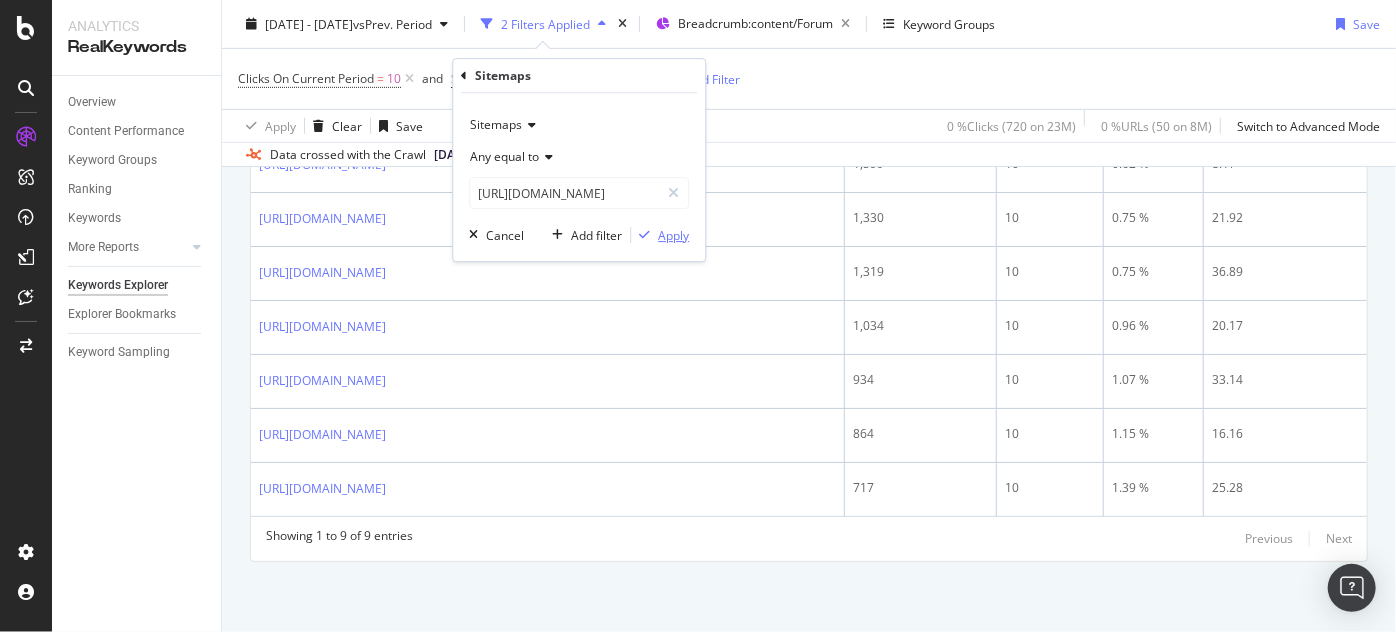 click on "Apply" at bounding box center (673, 235) 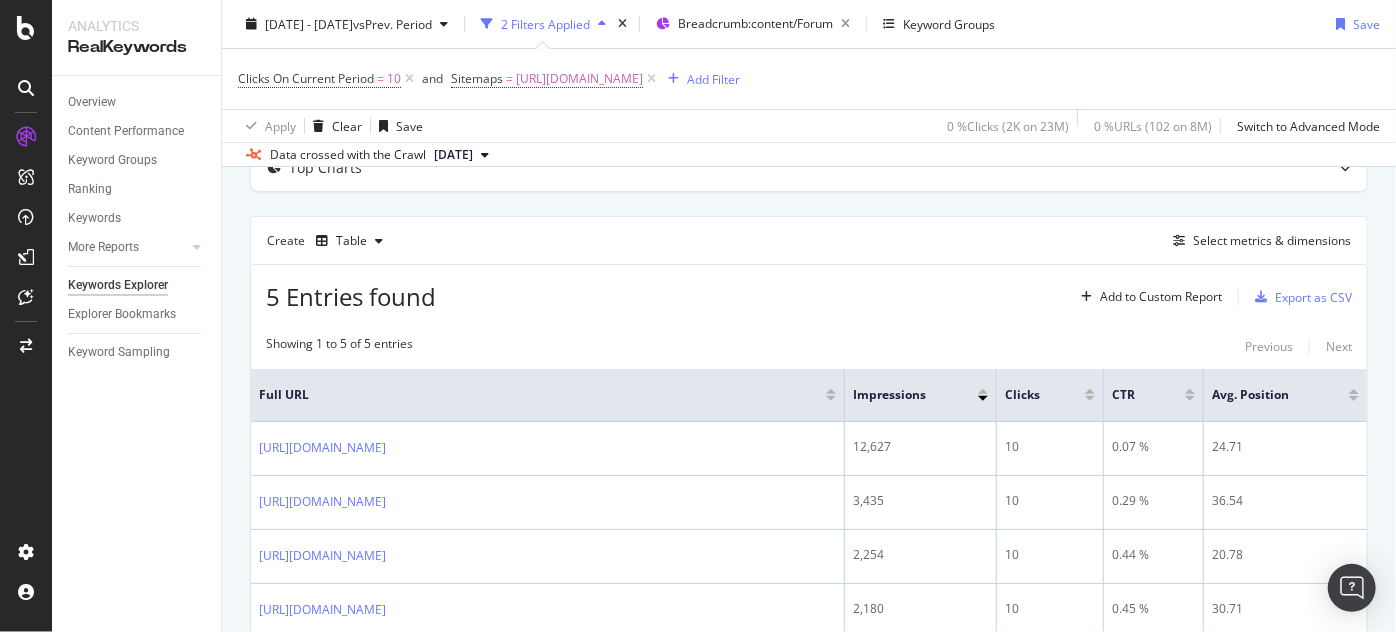scroll, scrollTop: 301, scrollLeft: 0, axis: vertical 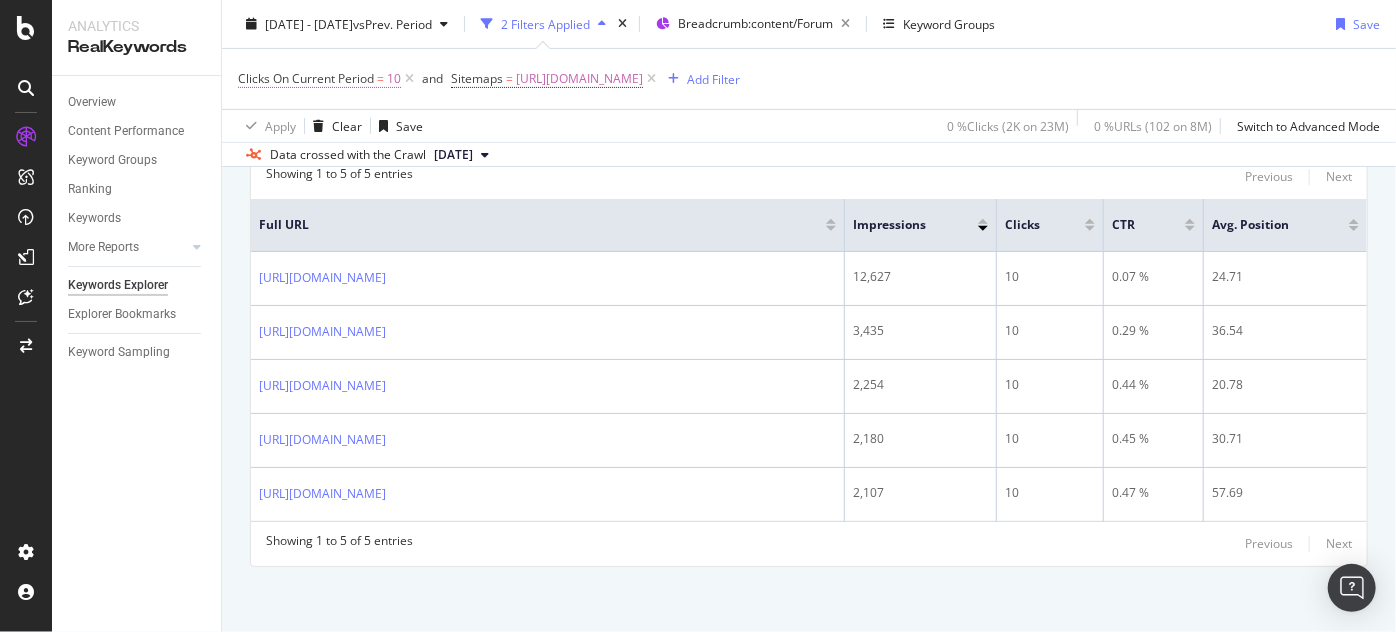 click on "Clicks On Current Period" at bounding box center (306, 78) 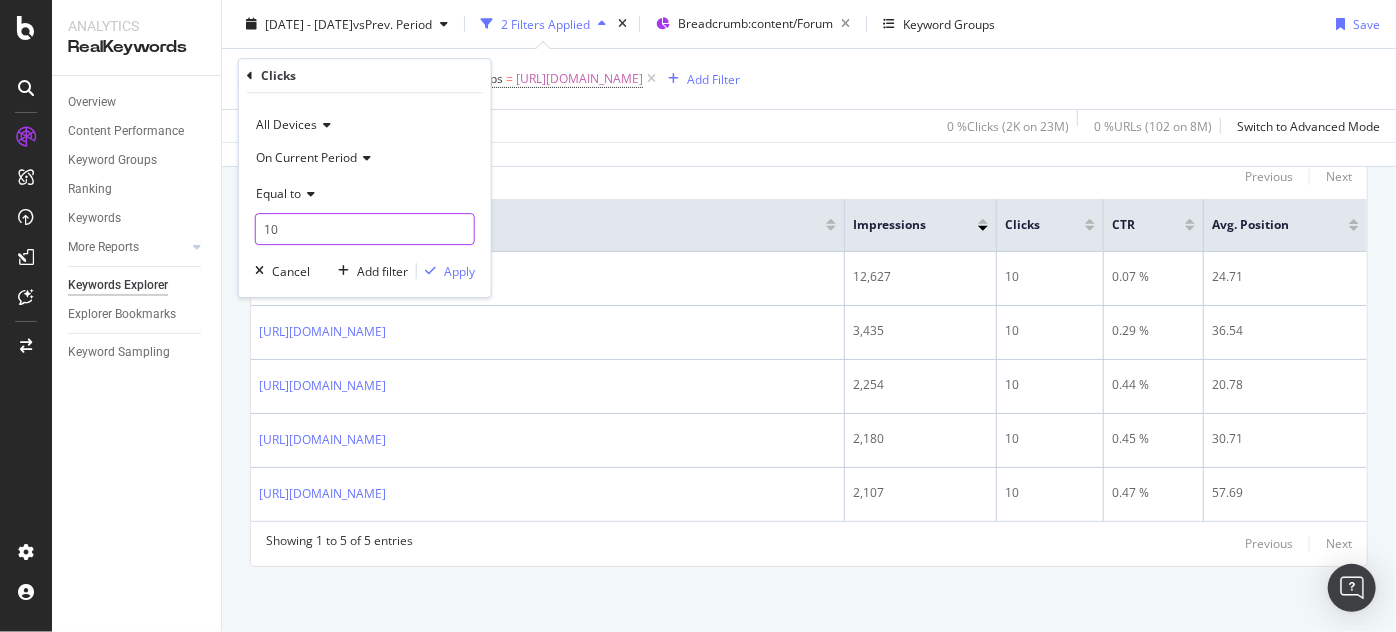 click on "10" at bounding box center [365, 229] 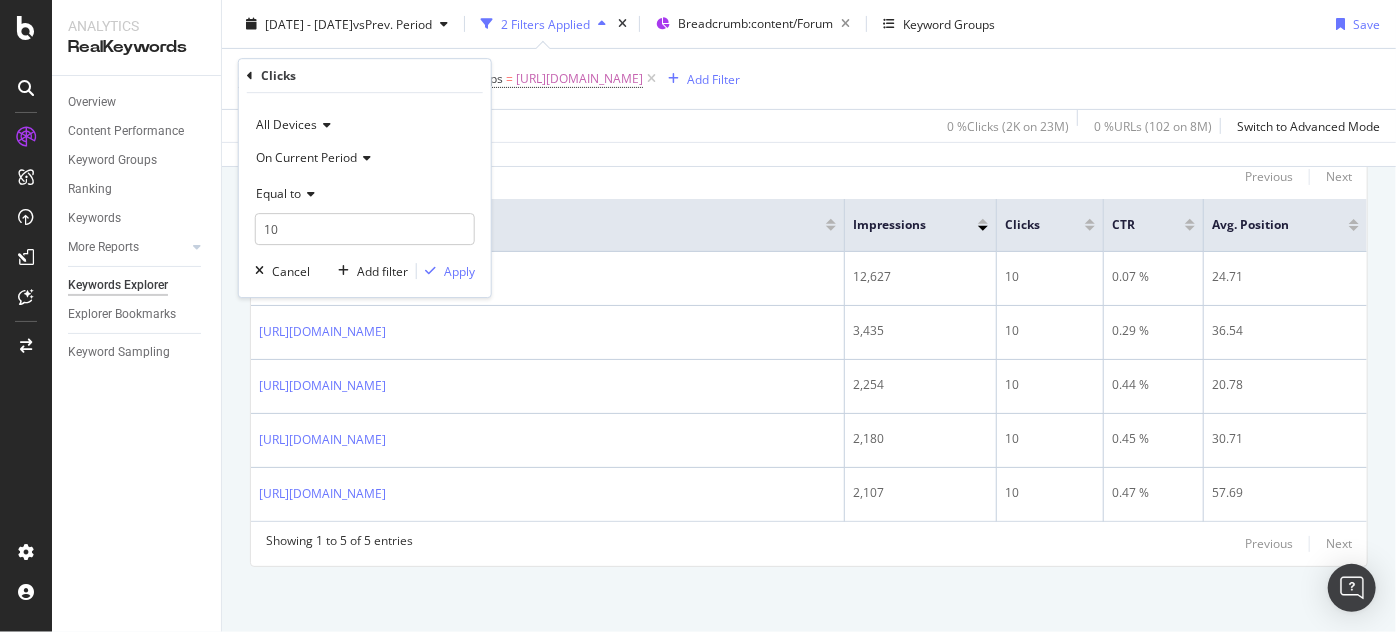 click on "Equal to" at bounding box center (278, 193) 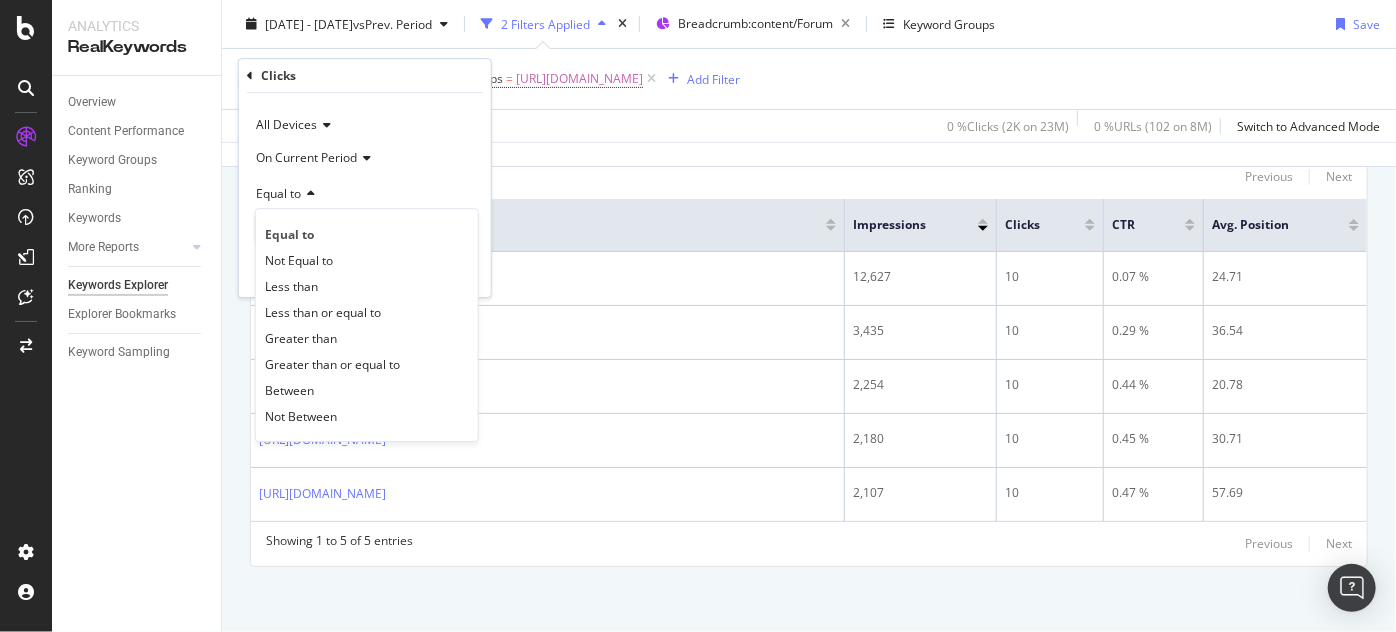 click on "Equal to" at bounding box center (365, 193) 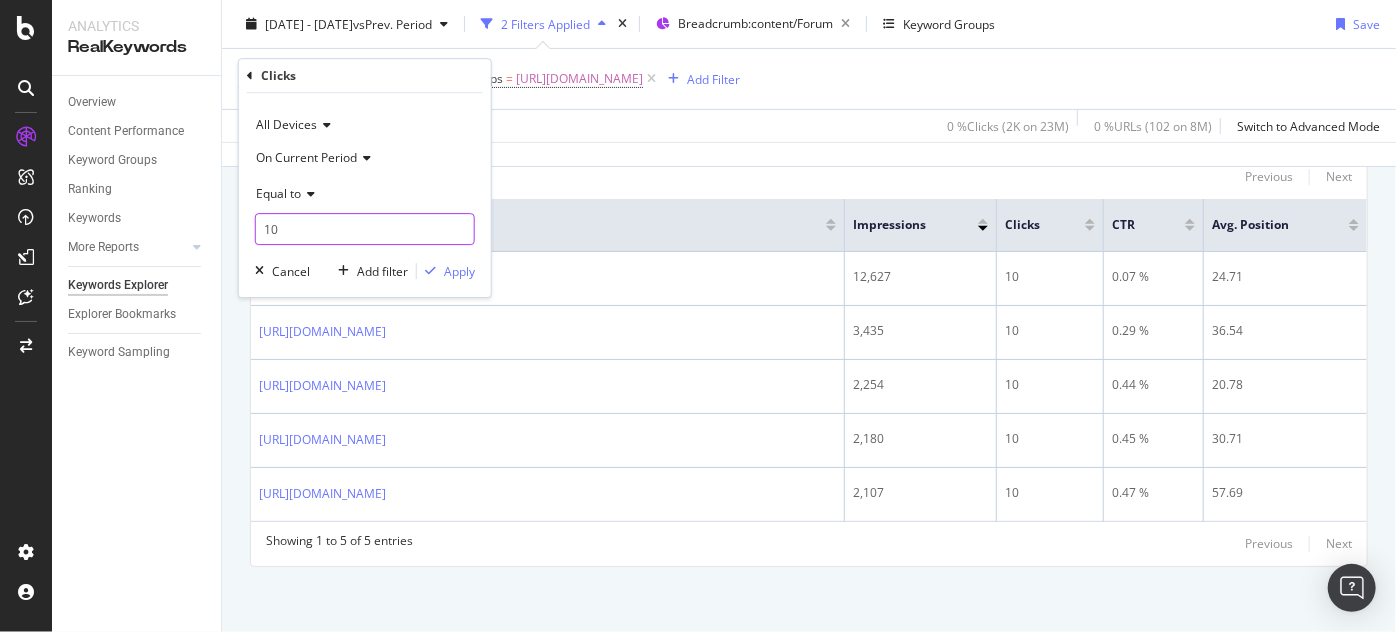 click on "10" at bounding box center [365, 229] 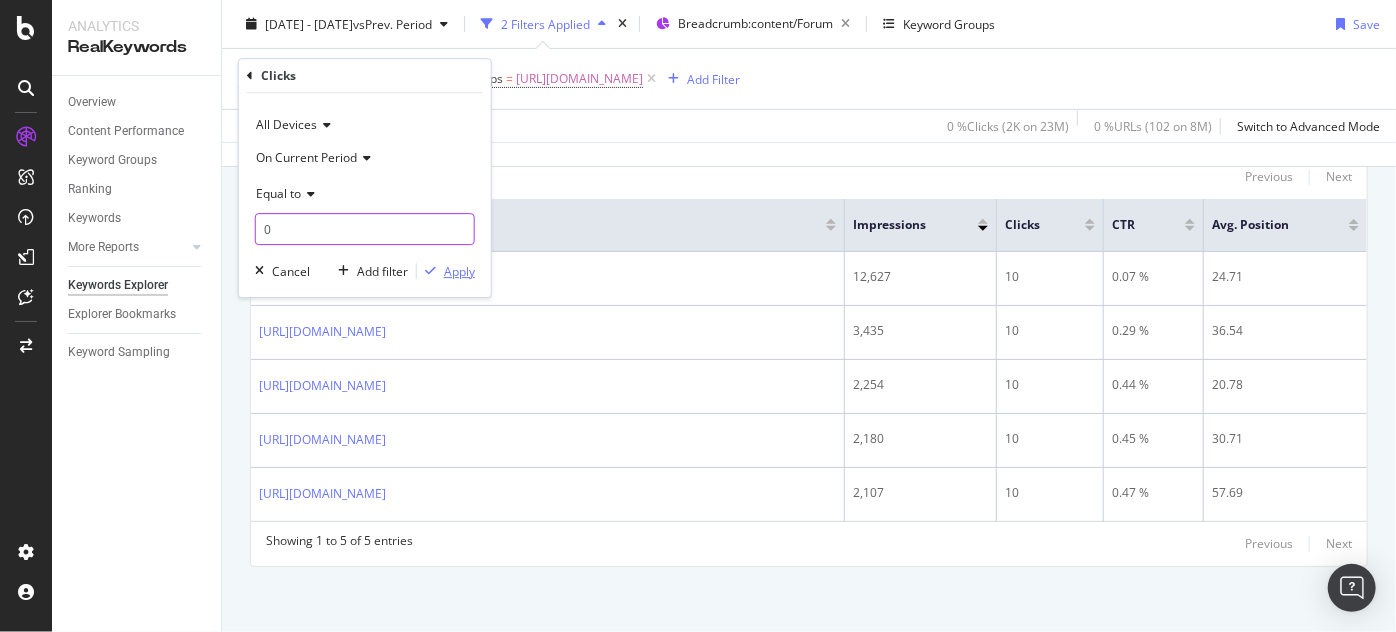 type on "0" 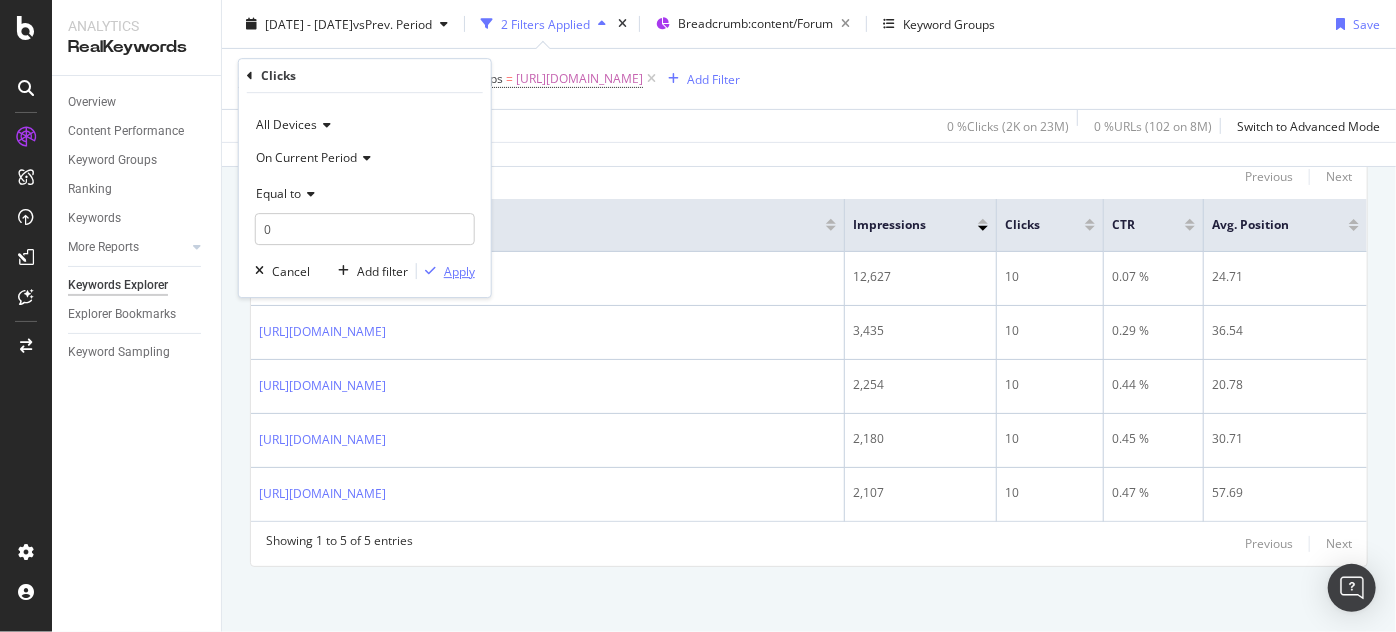 click at bounding box center [430, 271] 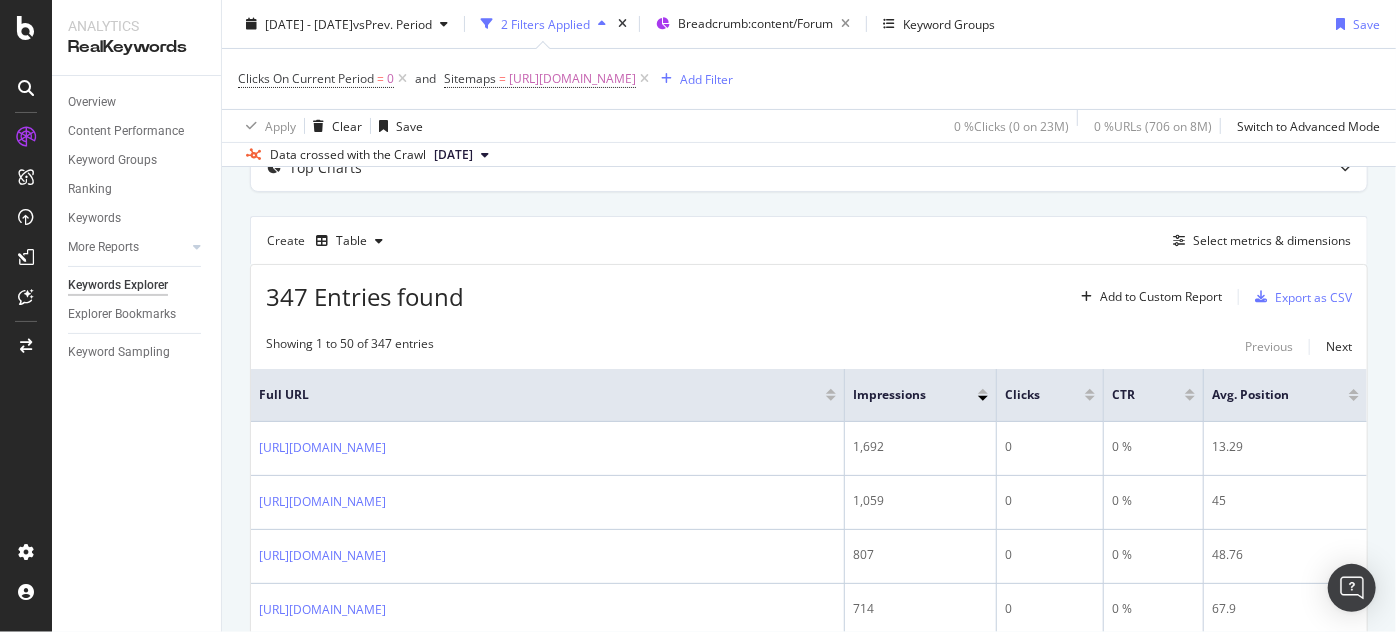 scroll, scrollTop: 554, scrollLeft: 0, axis: vertical 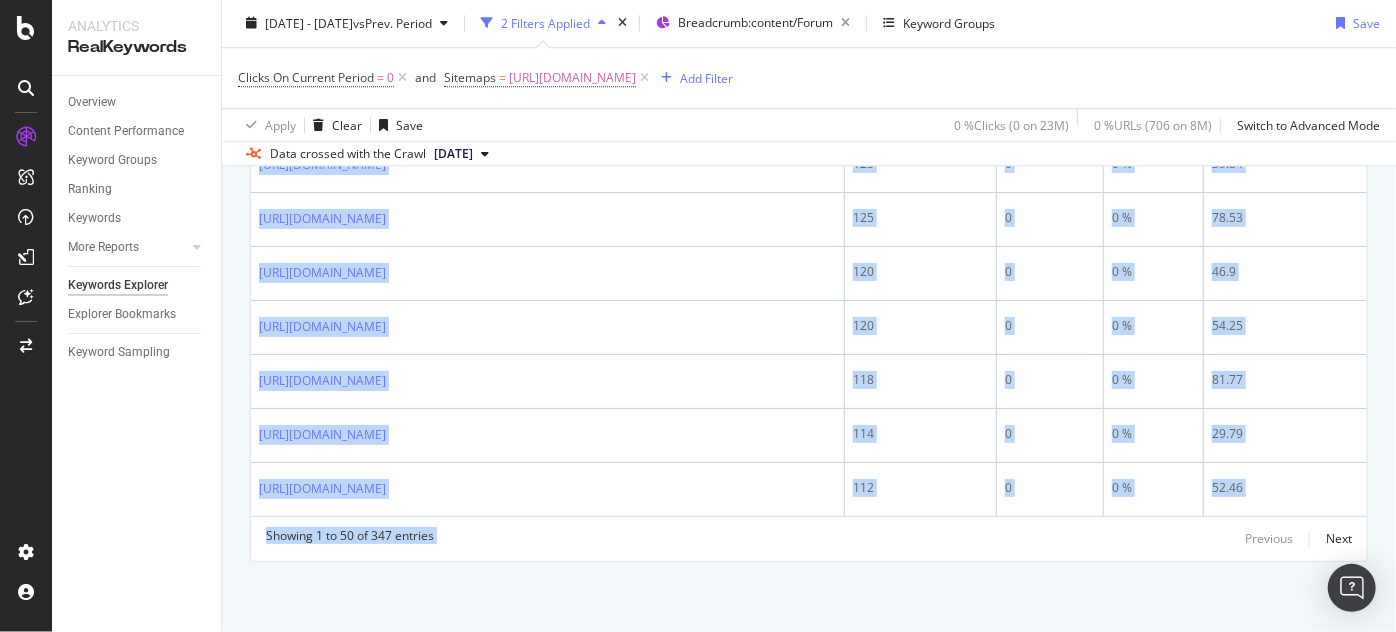 drag, startPoint x: 301, startPoint y: 250, endPoint x: 872, endPoint y: 674, distance: 711.2081 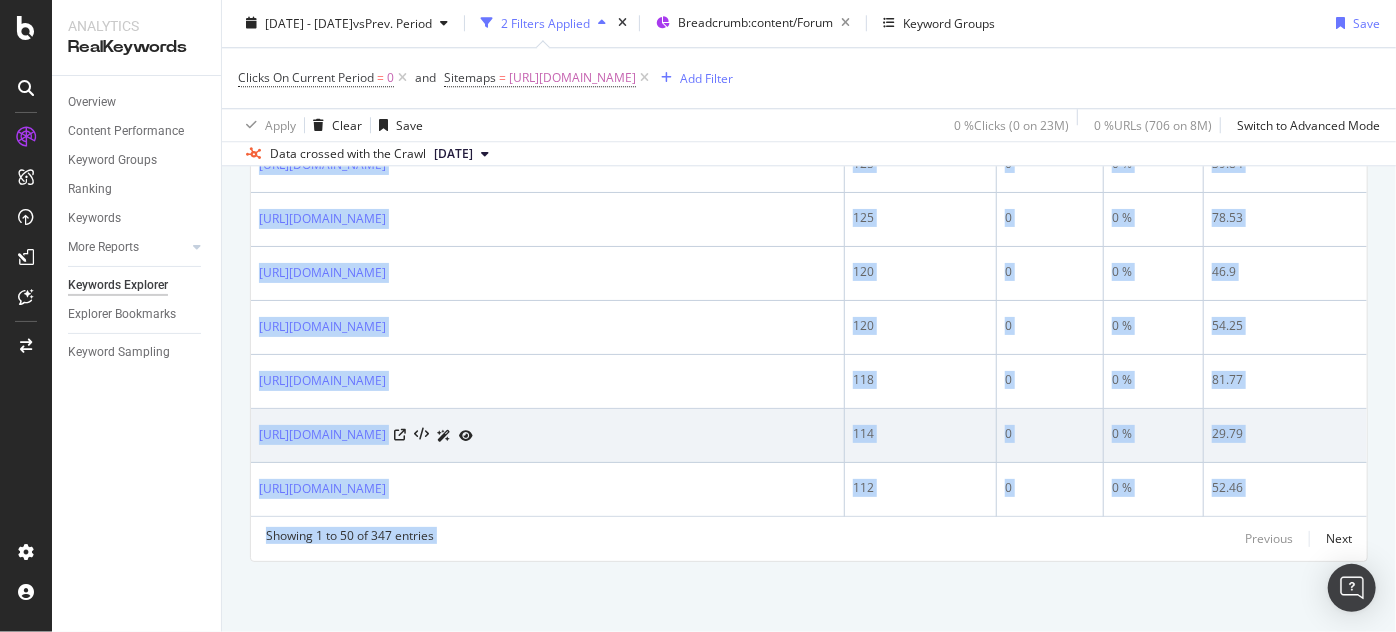copy on "[URL][DOMAIN_NAME] 1,692 0 0 % 13.29 [URL][DOMAIN_NAME] 1,059 0 0 % 45 [URL][DOMAIN_NAME] 807 0 0 % 48.76 [URL][DOMAIN_NAME] 714 0 0 % 67.9 [URL][DOMAIN_NAME] 709 0 0 % 34.67 [URL][DOMAIN_NAME] 702 0 0 % 53.69 [URL][DOMAIN_NAME] 658 0 0 % 63.12 [URL][DOMAIN_NAME] 619 0 0 % 46.05 [URL][DOMAIN_NAME] 582 0 0 % 53.2 [URL][DOMAIN_NAME] 549 0 0 % 28.67 [URL][DOMAIN_NAME] 508 0 0 % 84.26 [URL][DOMAIN_NAME] 430 0 0 % 45.22 [URL].." 